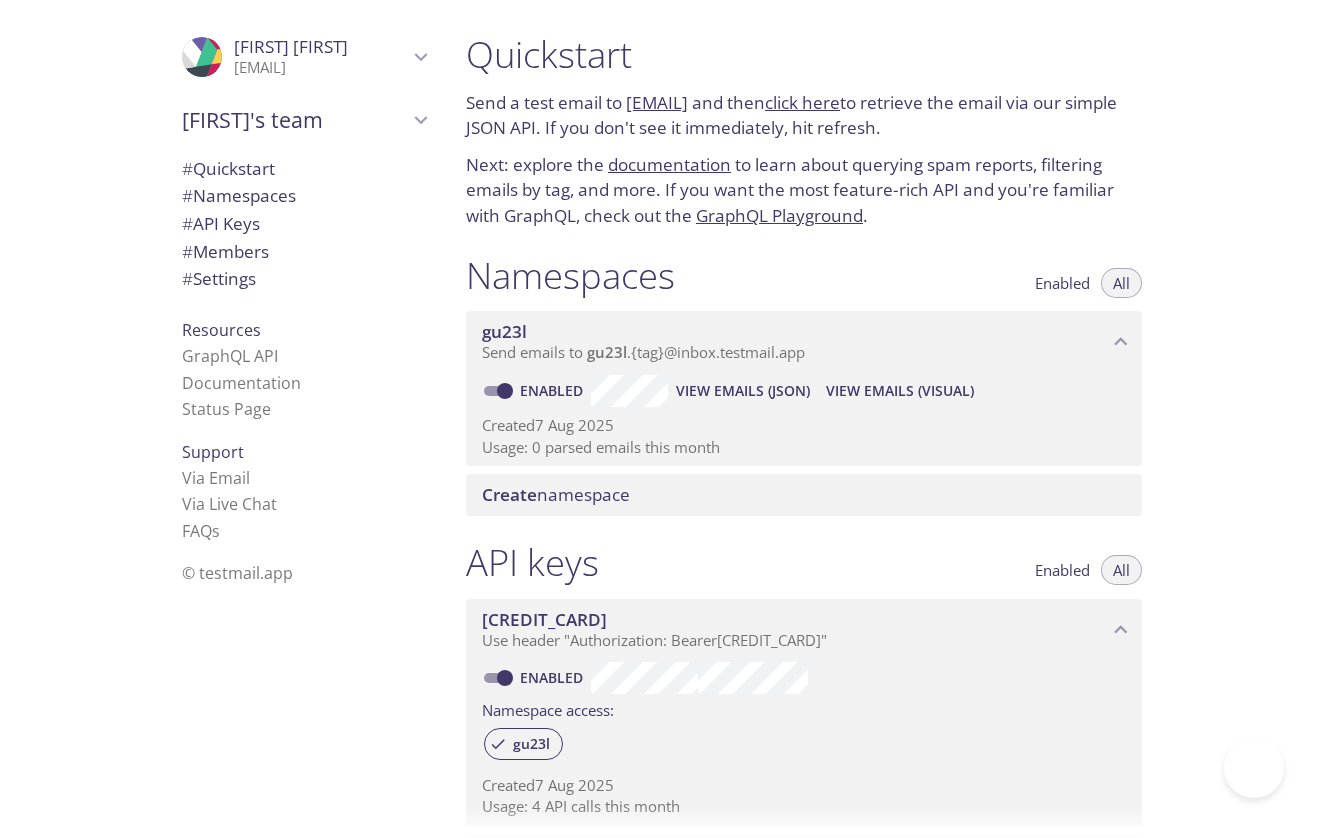scroll, scrollTop: 0, scrollLeft: 0, axis: both 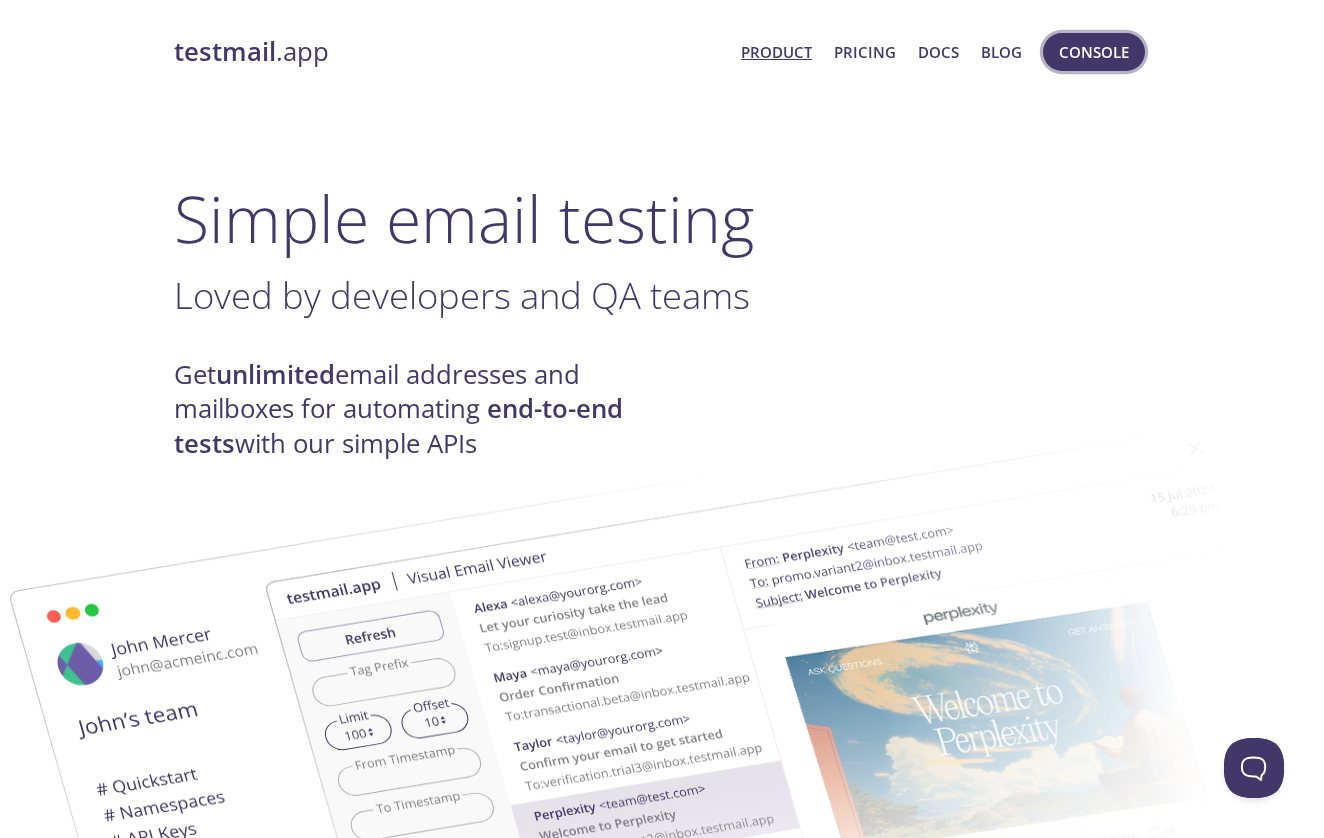 click on "Console" at bounding box center [1094, 52] 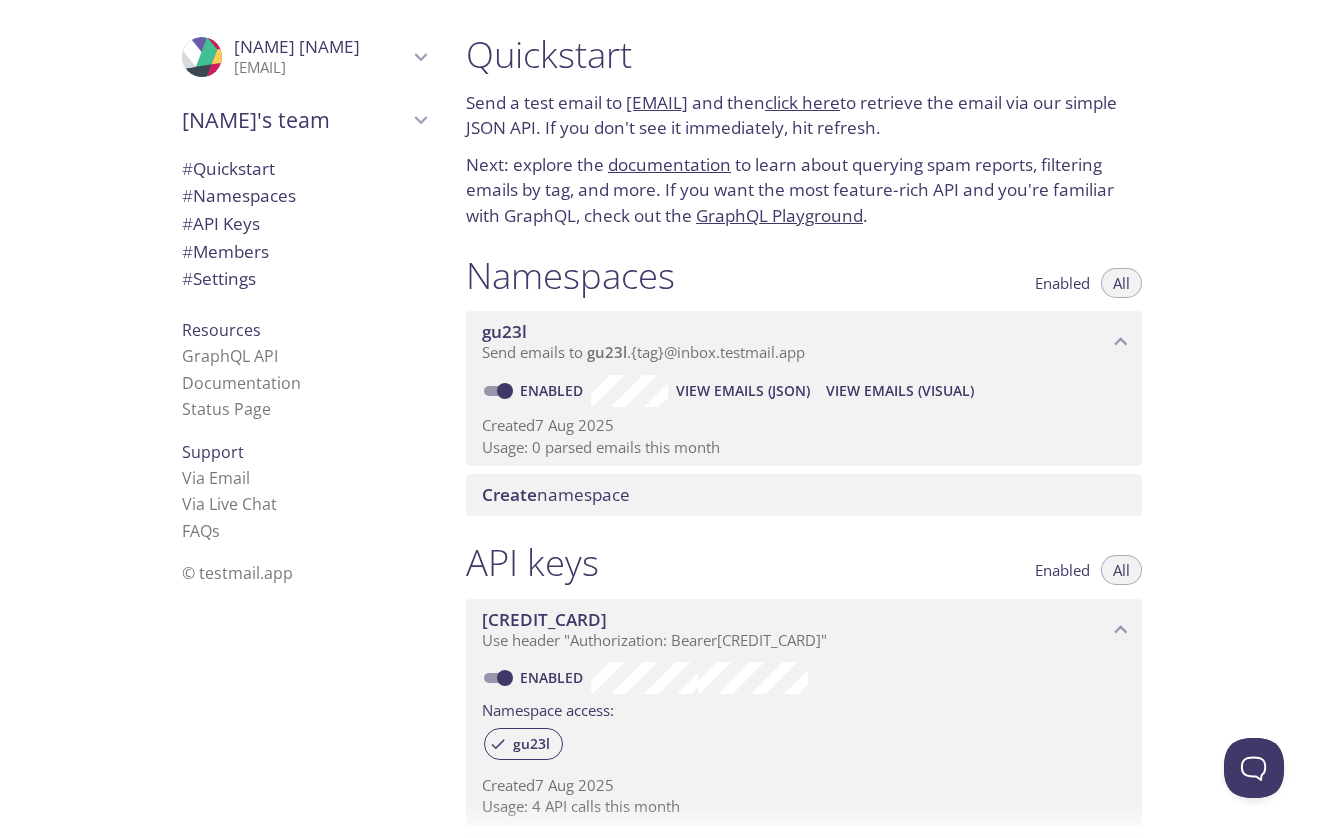 click on "#  Members" at bounding box center [225, 251] 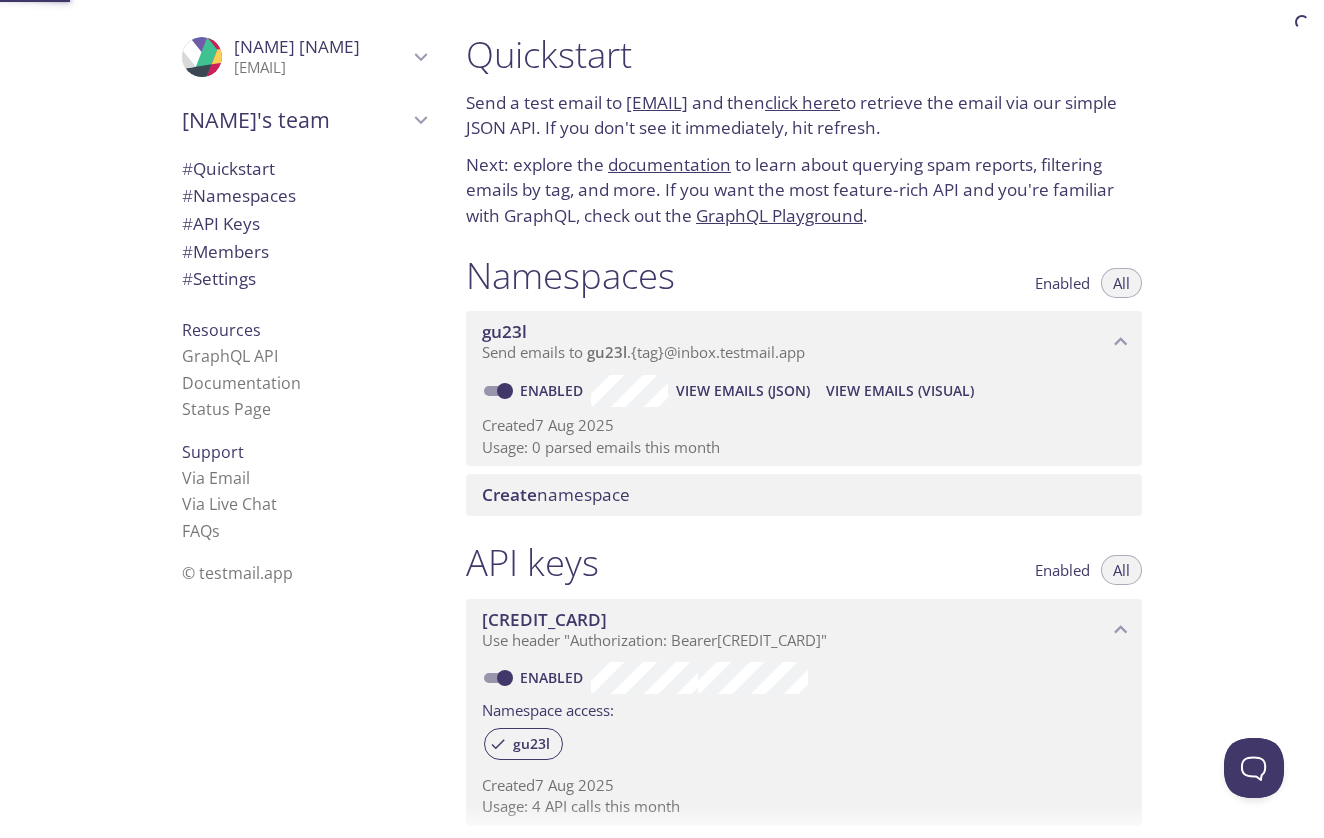 scroll, scrollTop: 492, scrollLeft: 0, axis: vertical 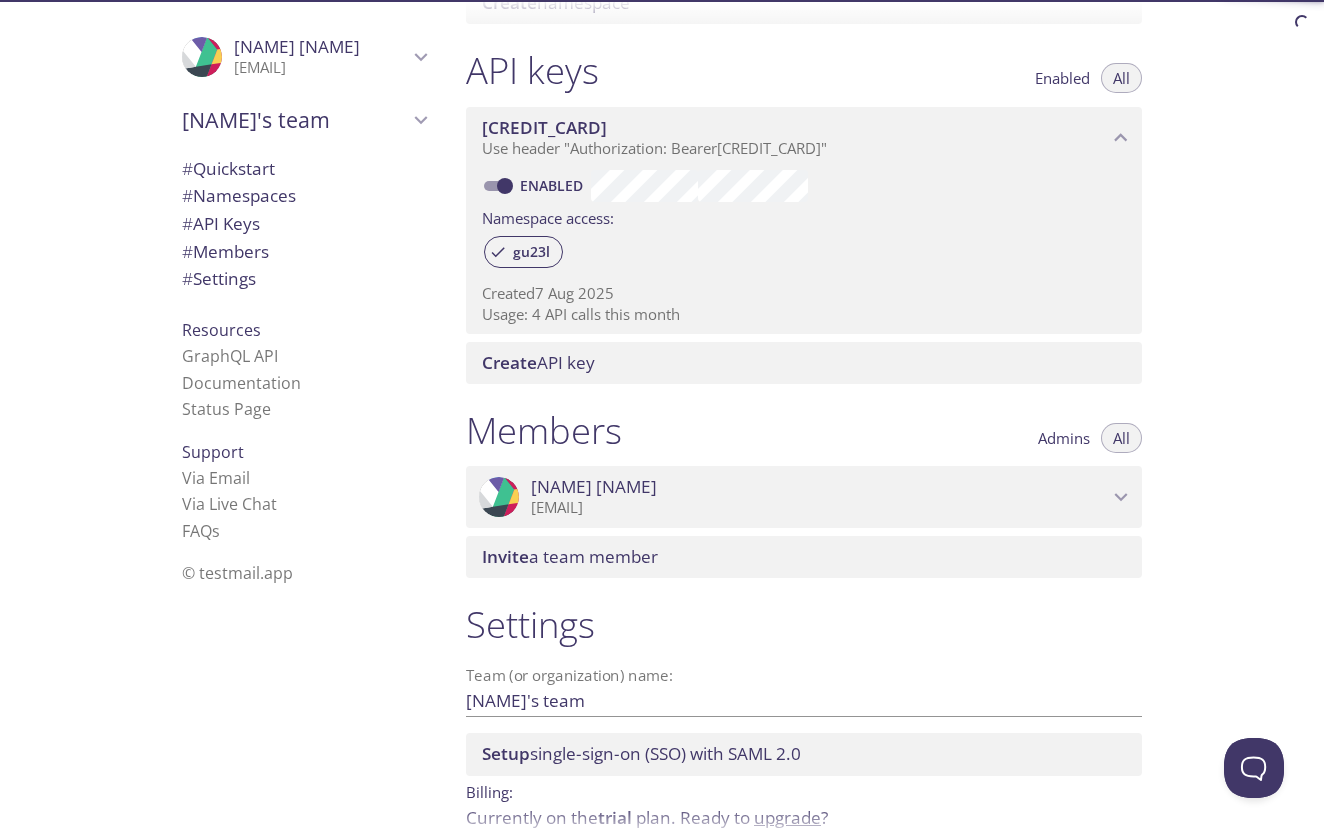 click on "#  Members" at bounding box center (225, 251) 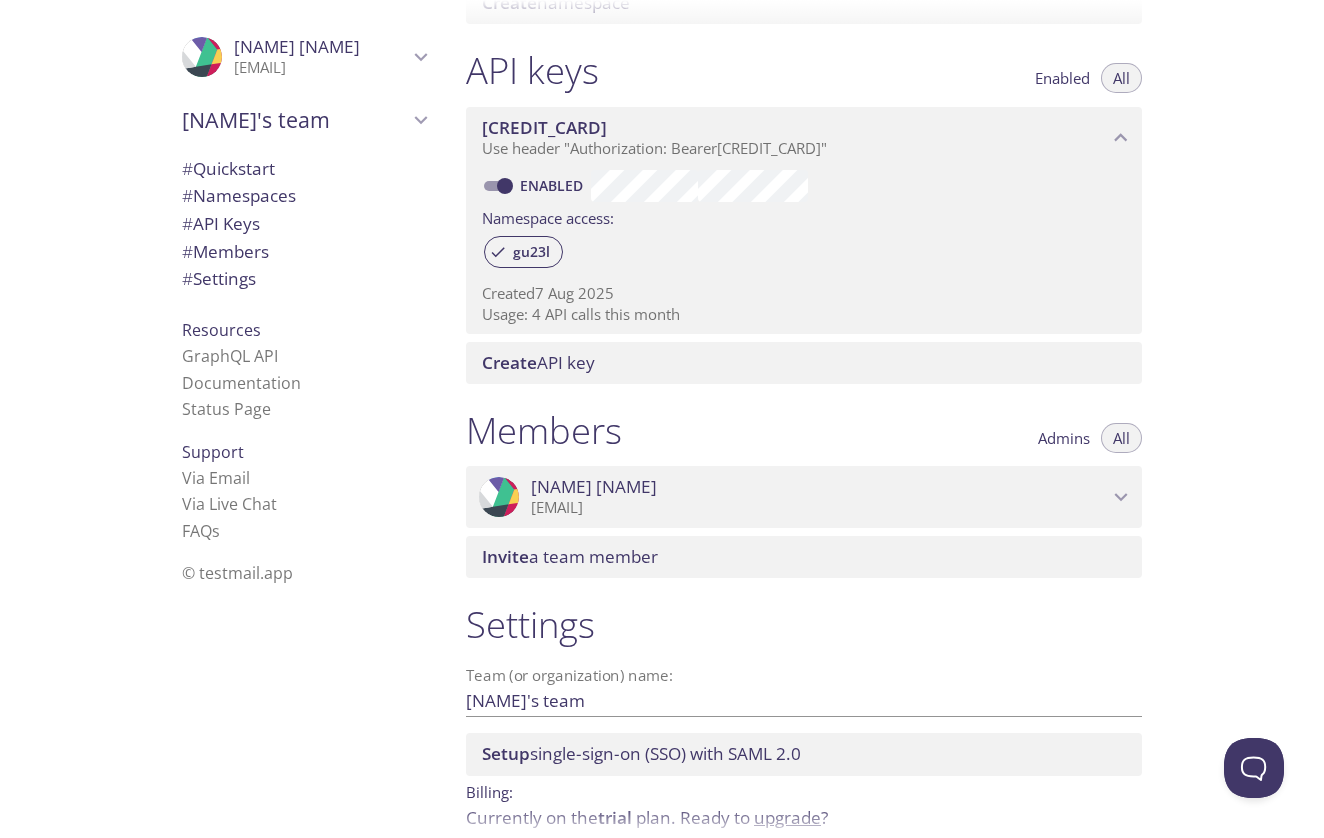 click on "#  Settings" at bounding box center (304, 279) 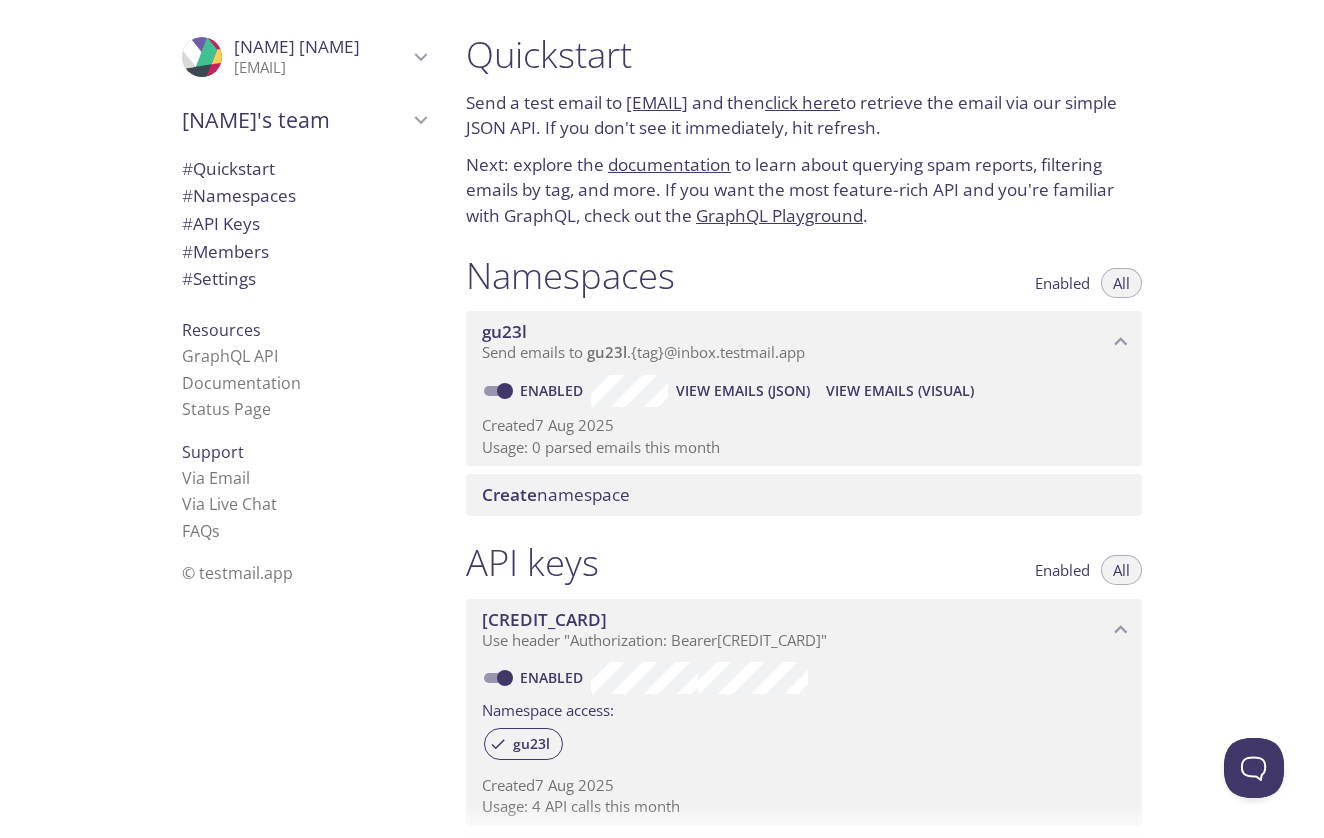 scroll, scrollTop: 0, scrollLeft: 0, axis: both 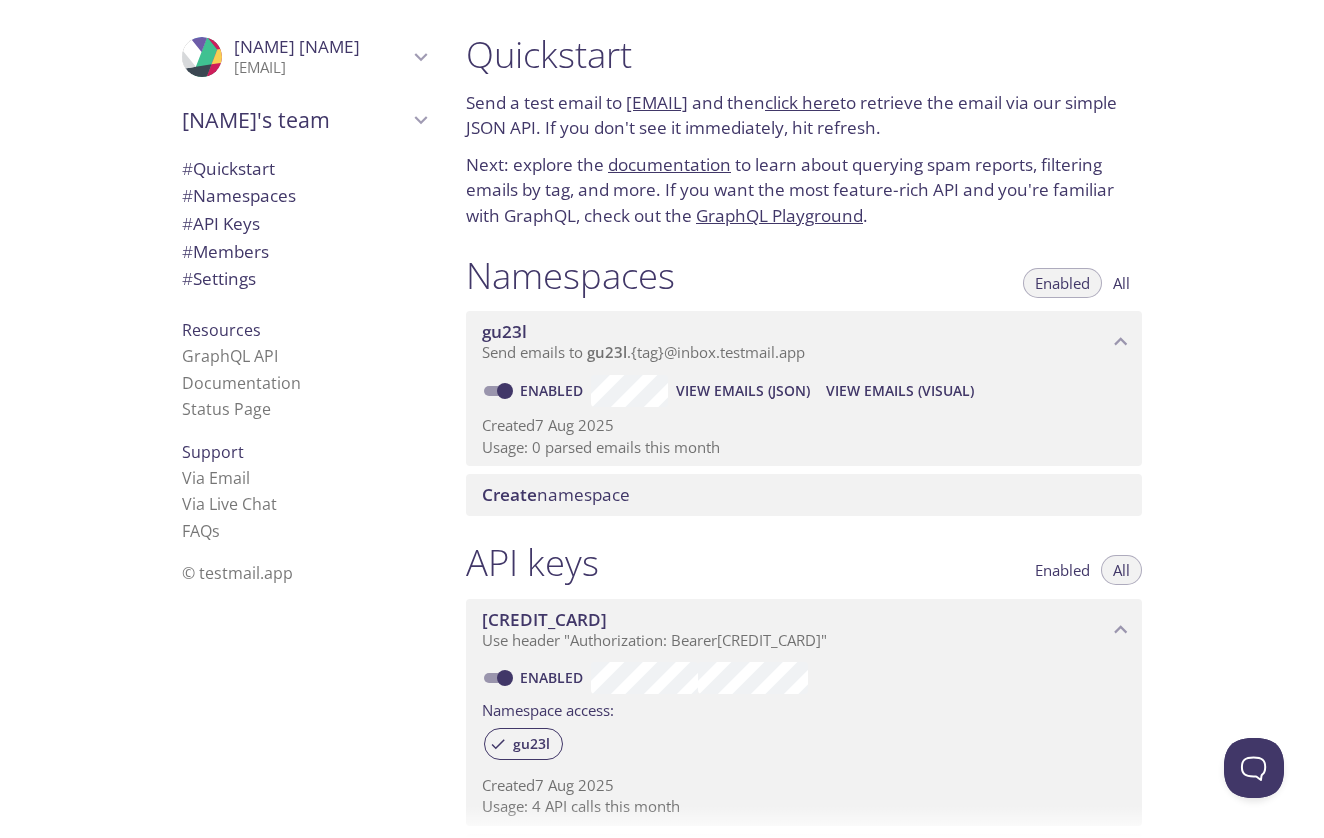 click on "All" at bounding box center [1121, 283] 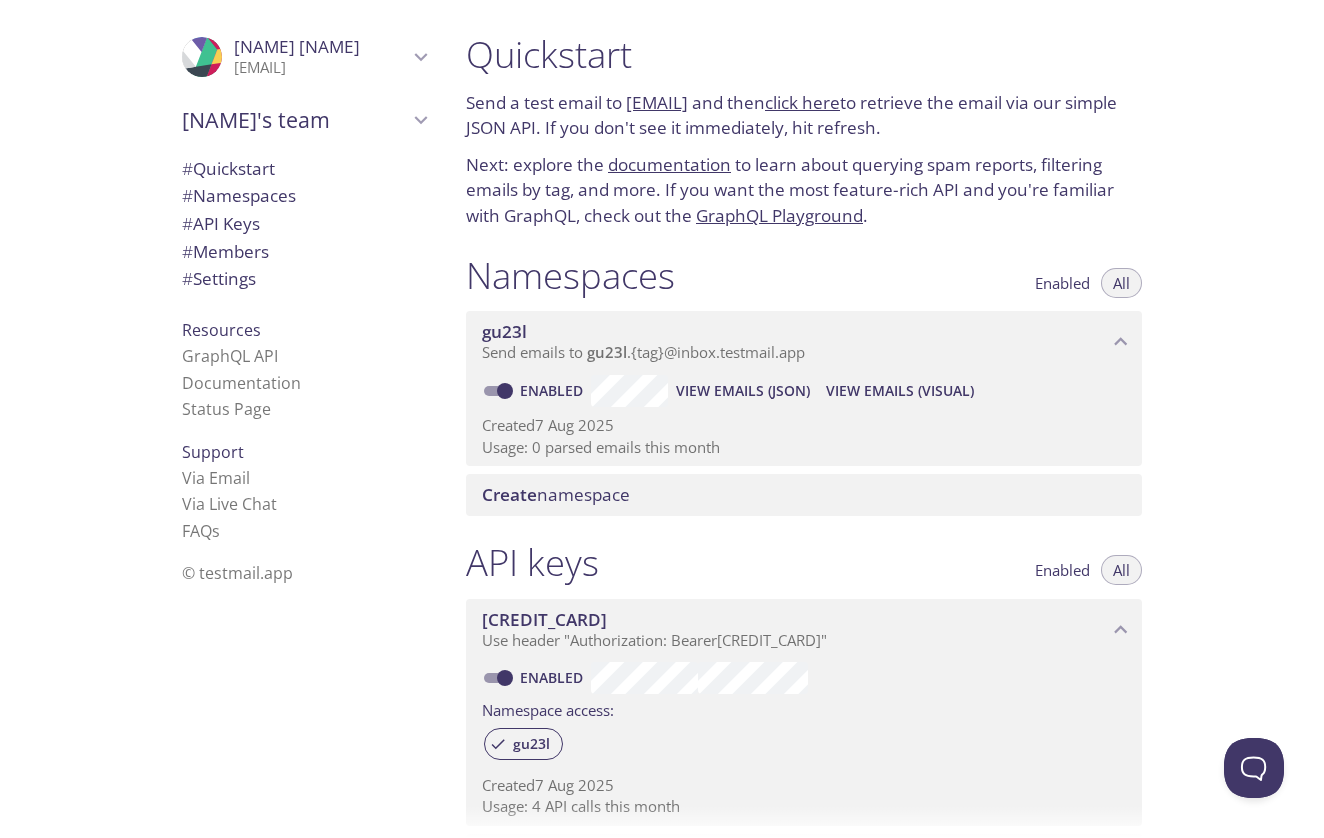 click on "Create  namespace" at bounding box center [556, 494] 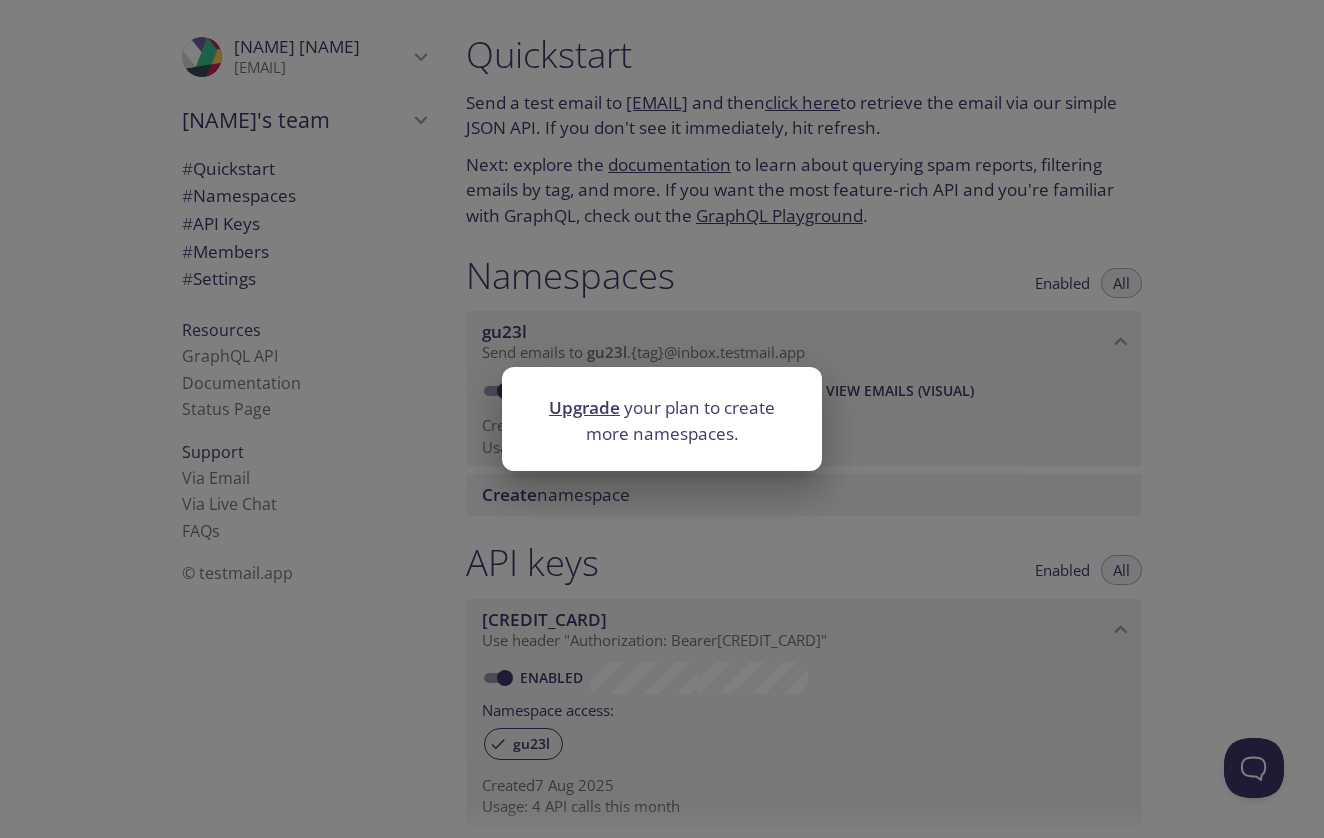 click on "Upgrade" at bounding box center (584, 407) 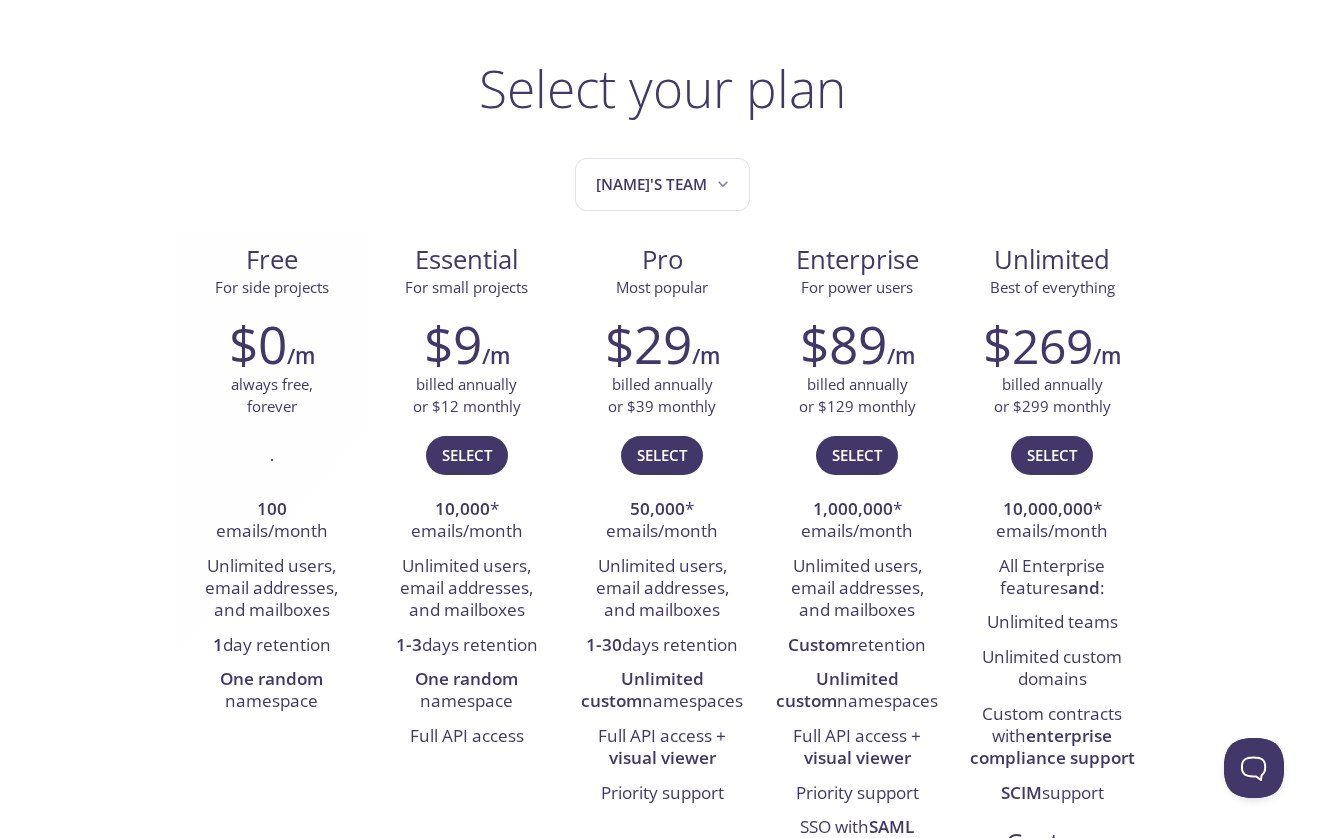 scroll, scrollTop: 89, scrollLeft: 0, axis: vertical 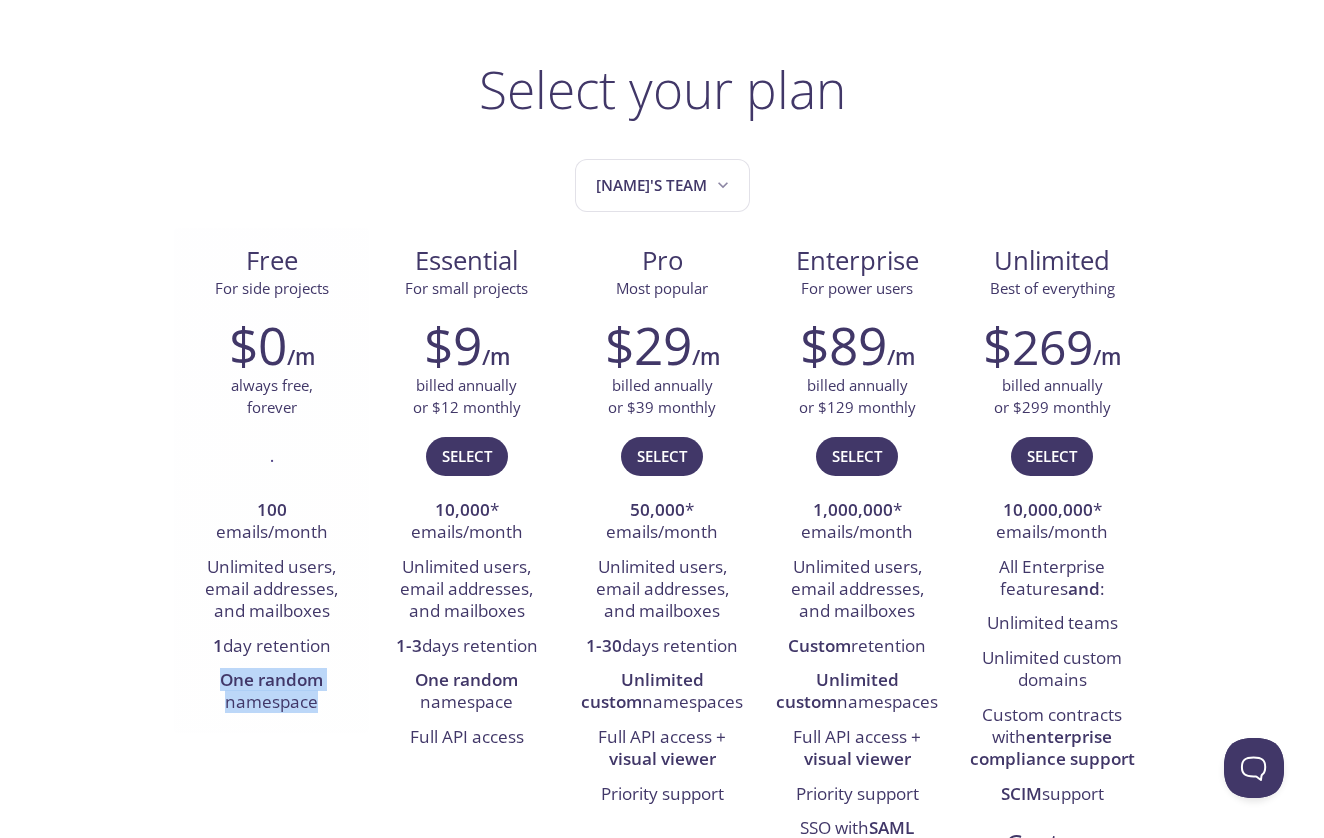 drag, startPoint x: 220, startPoint y: 666, endPoint x: 322, endPoint y: 706, distance: 109.56277 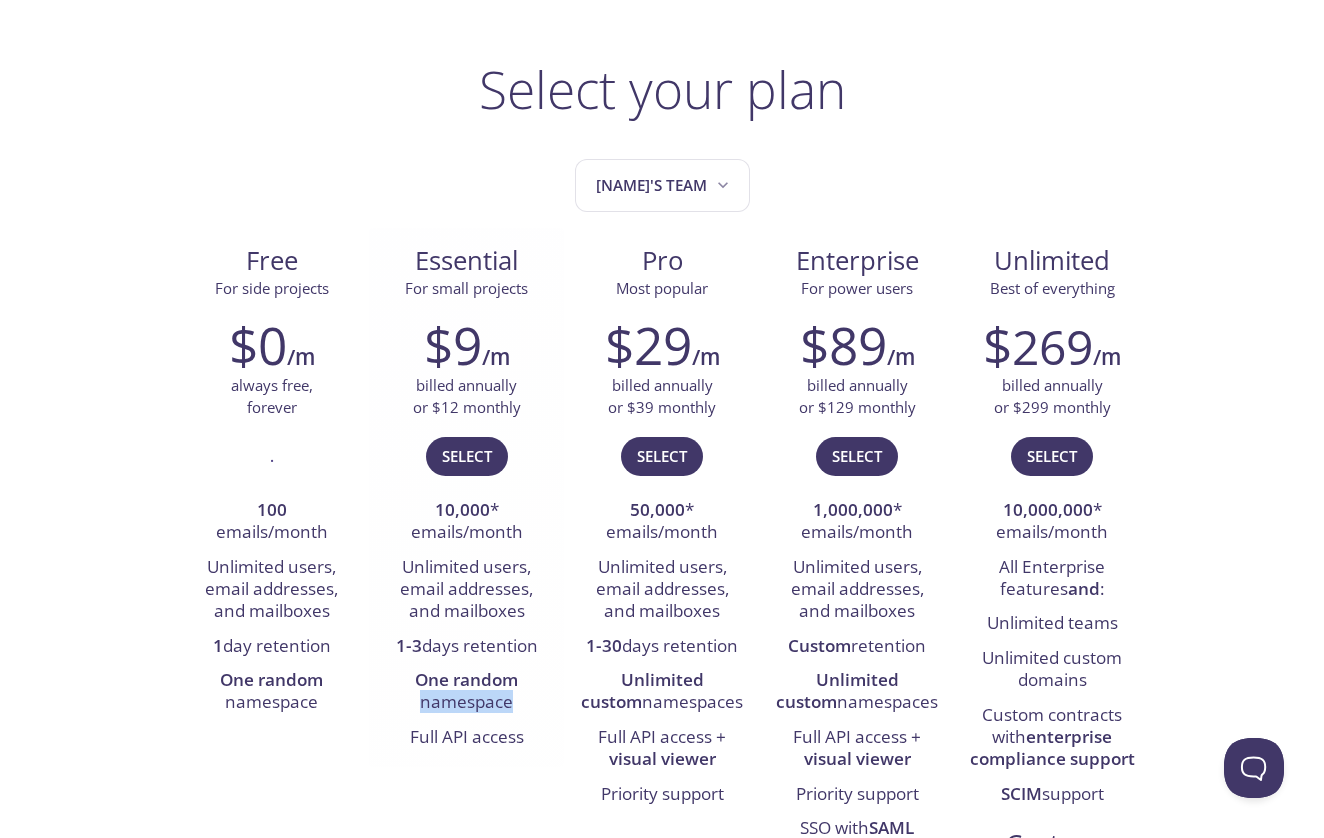 drag, startPoint x: 423, startPoint y: 685, endPoint x: 520, endPoint y: 701, distance: 98.31073 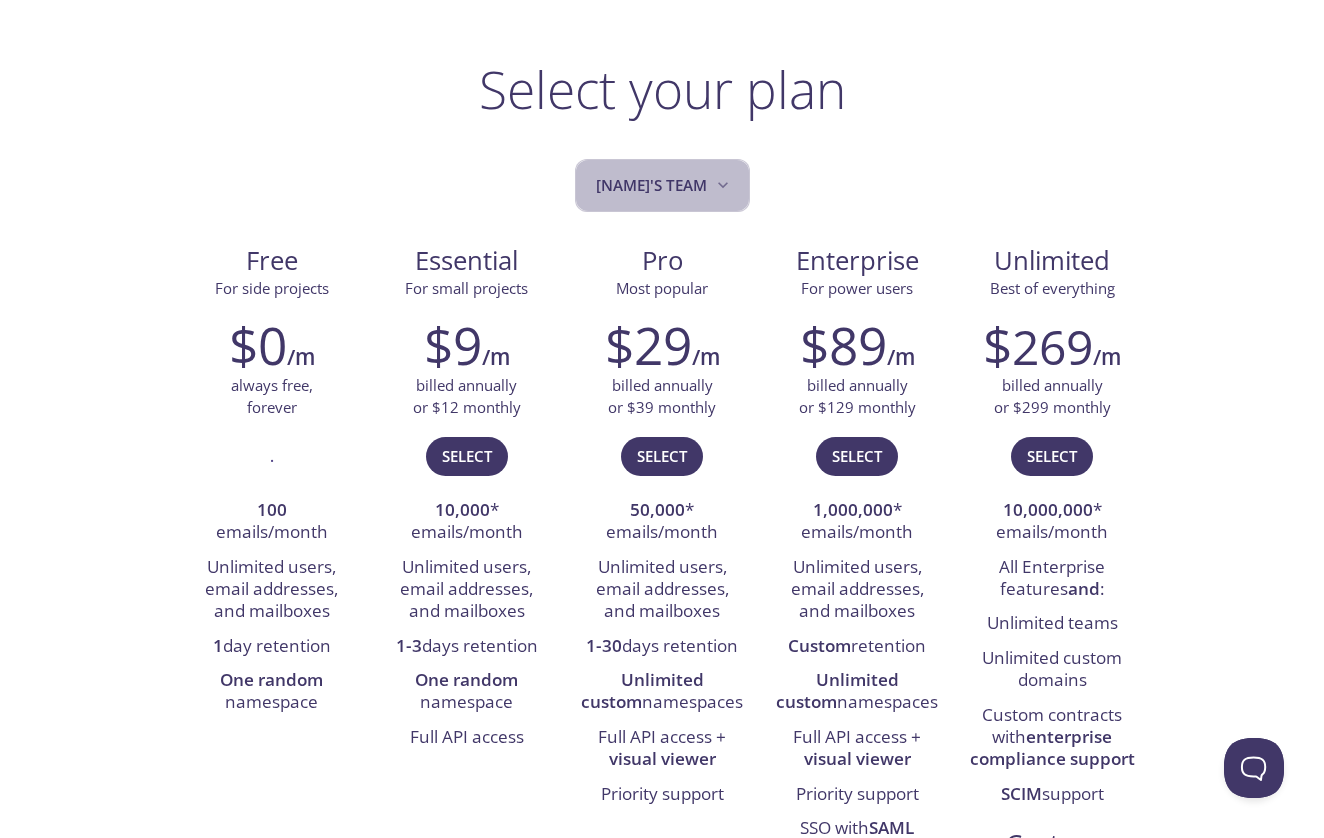 click on "[FIRST]'s team" at bounding box center [664, 185] 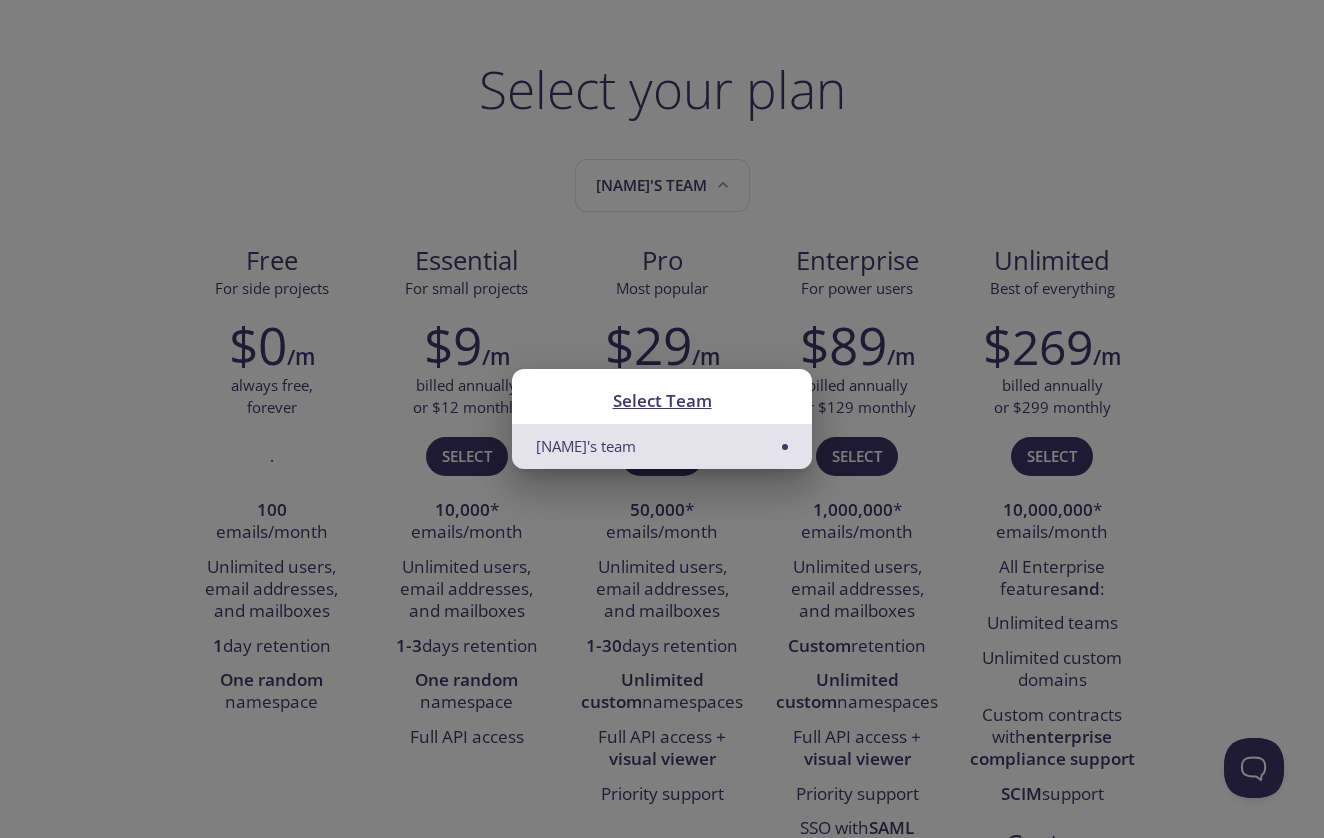 click on "Select Team Nacim's team" at bounding box center [662, 419] 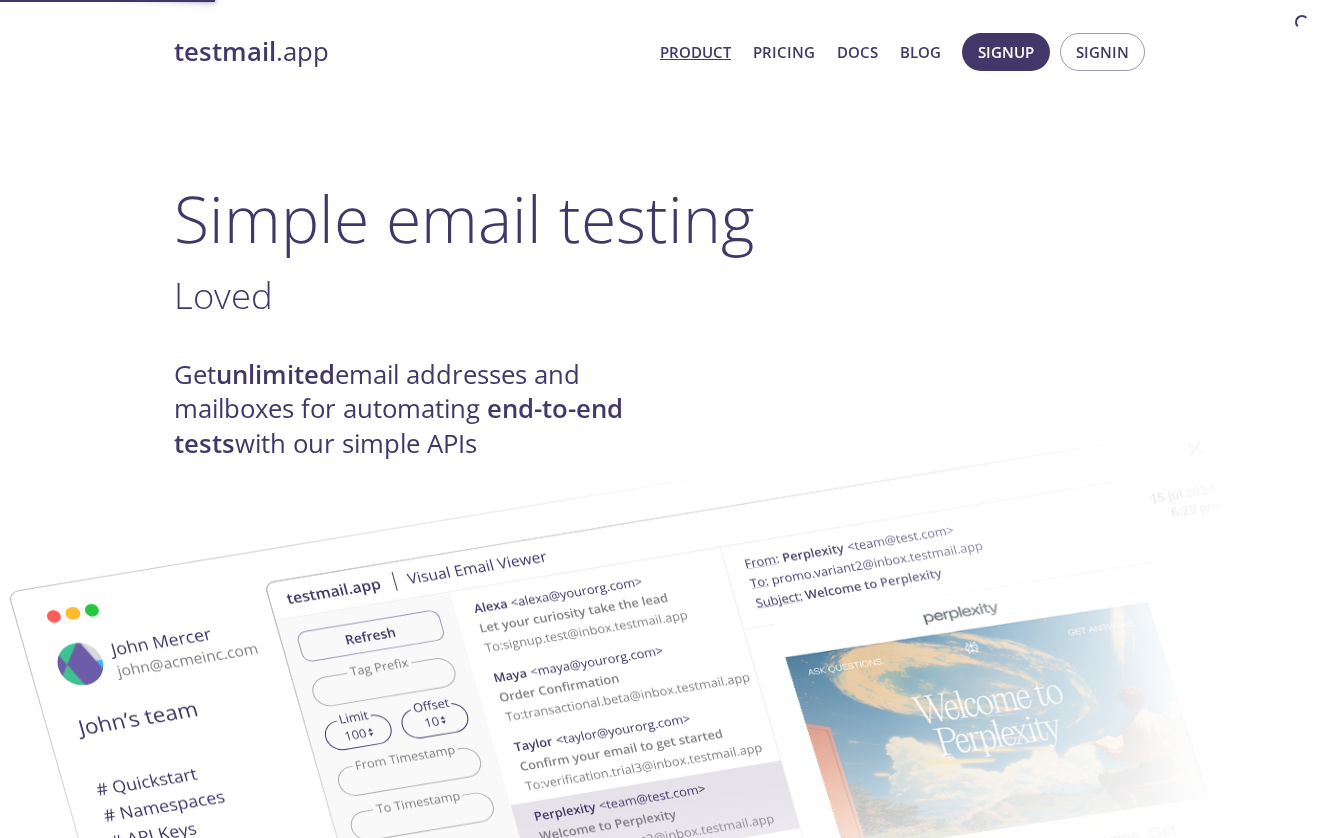 scroll, scrollTop: 0, scrollLeft: 0, axis: both 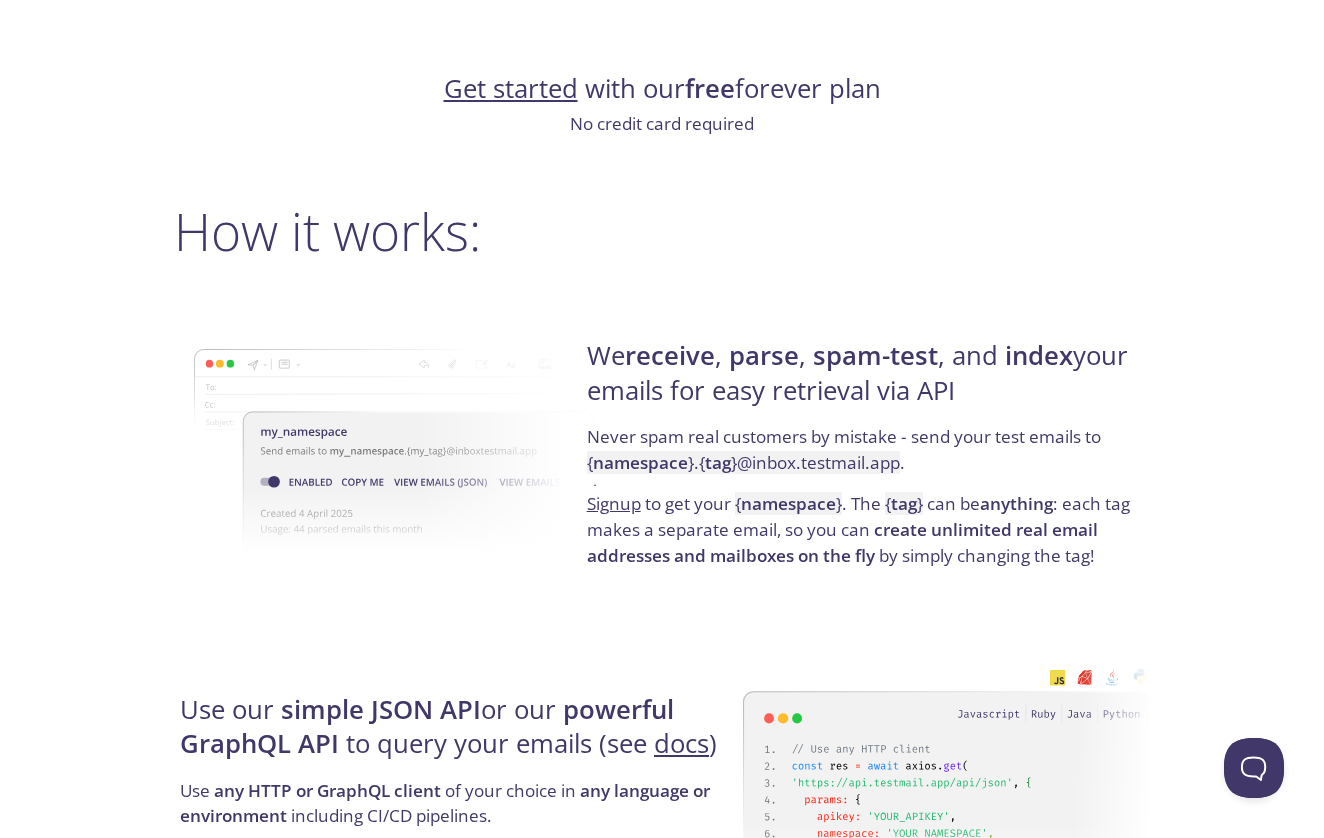 drag, startPoint x: 732, startPoint y: 361, endPoint x: 975, endPoint y: 407, distance: 247.31558 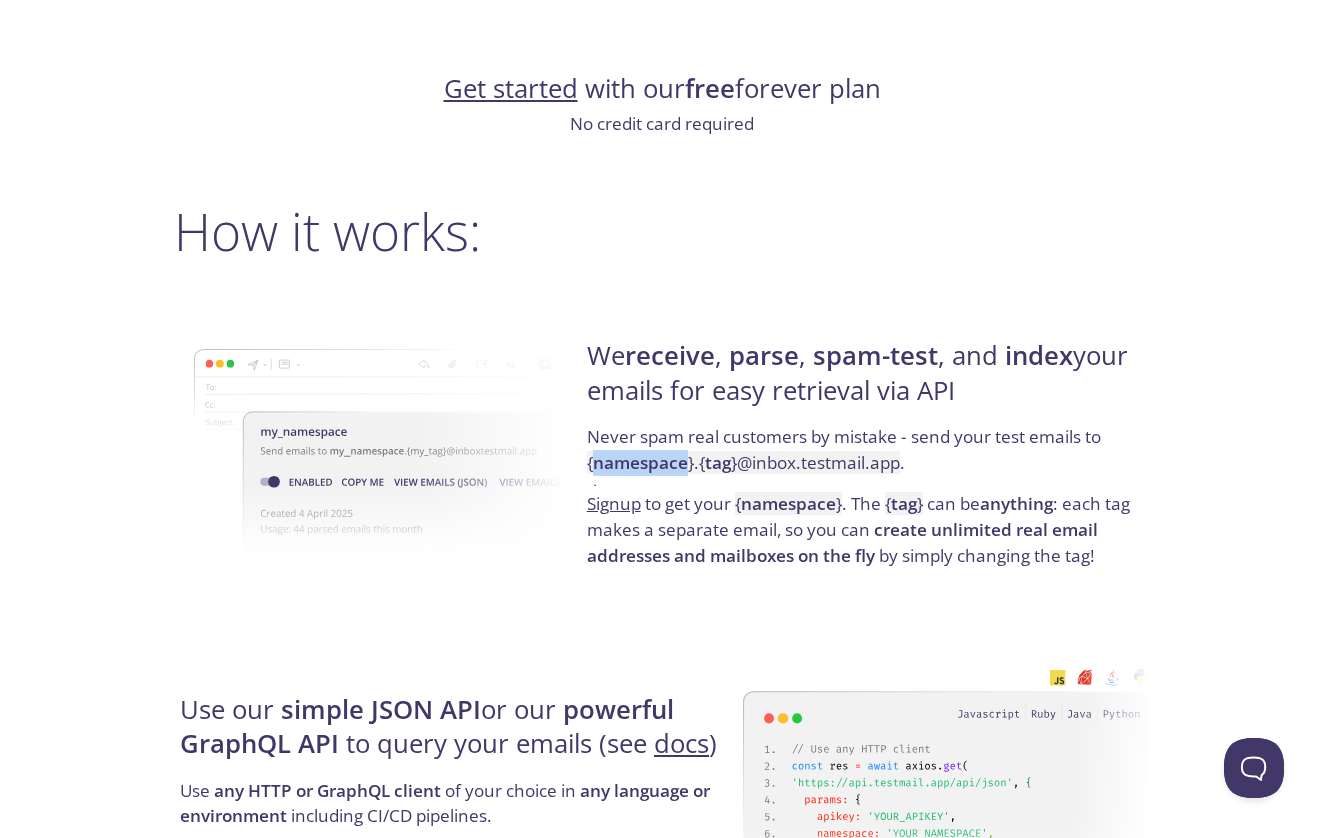 click on "namespace" at bounding box center (640, 462) 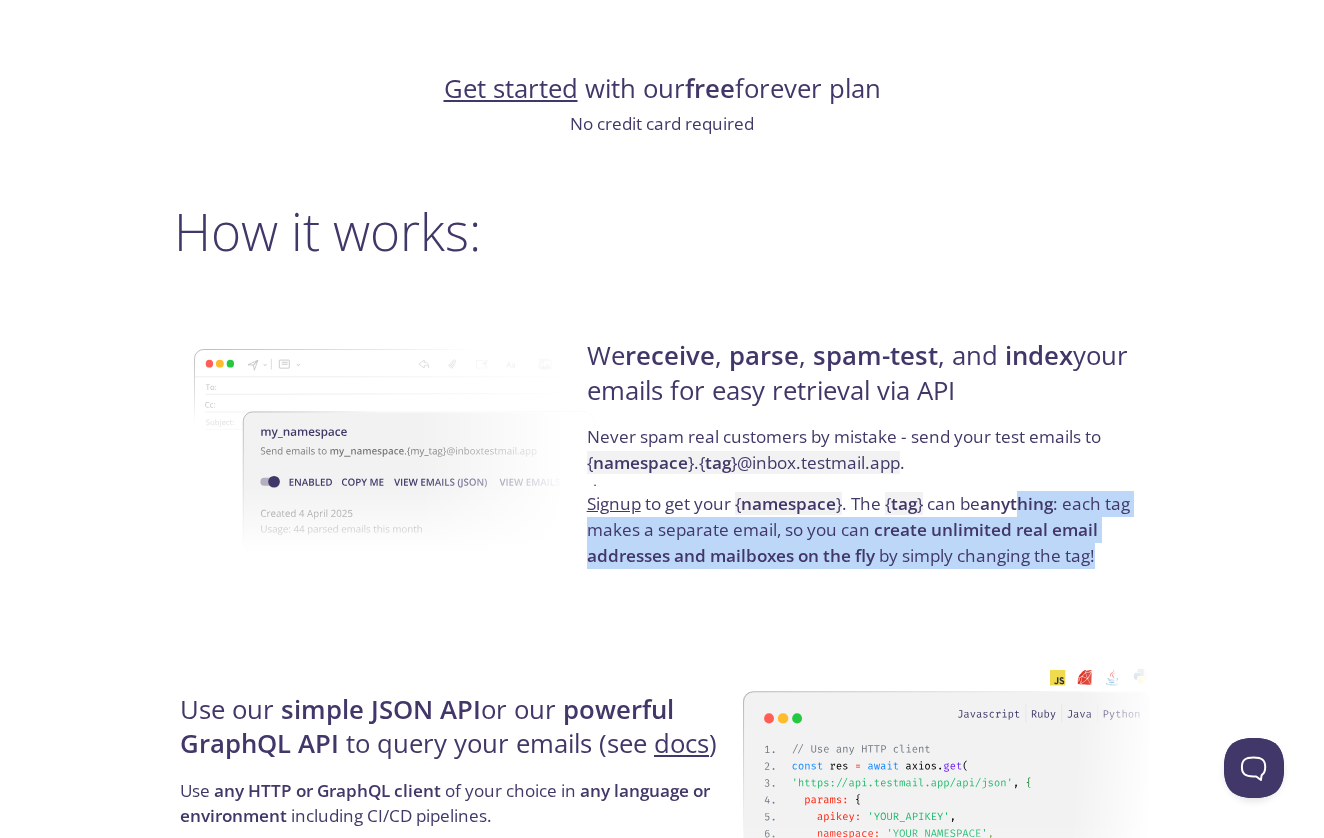 drag, startPoint x: 1030, startPoint y: 499, endPoint x: 1141, endPoint y: 586, distance: 141.0319 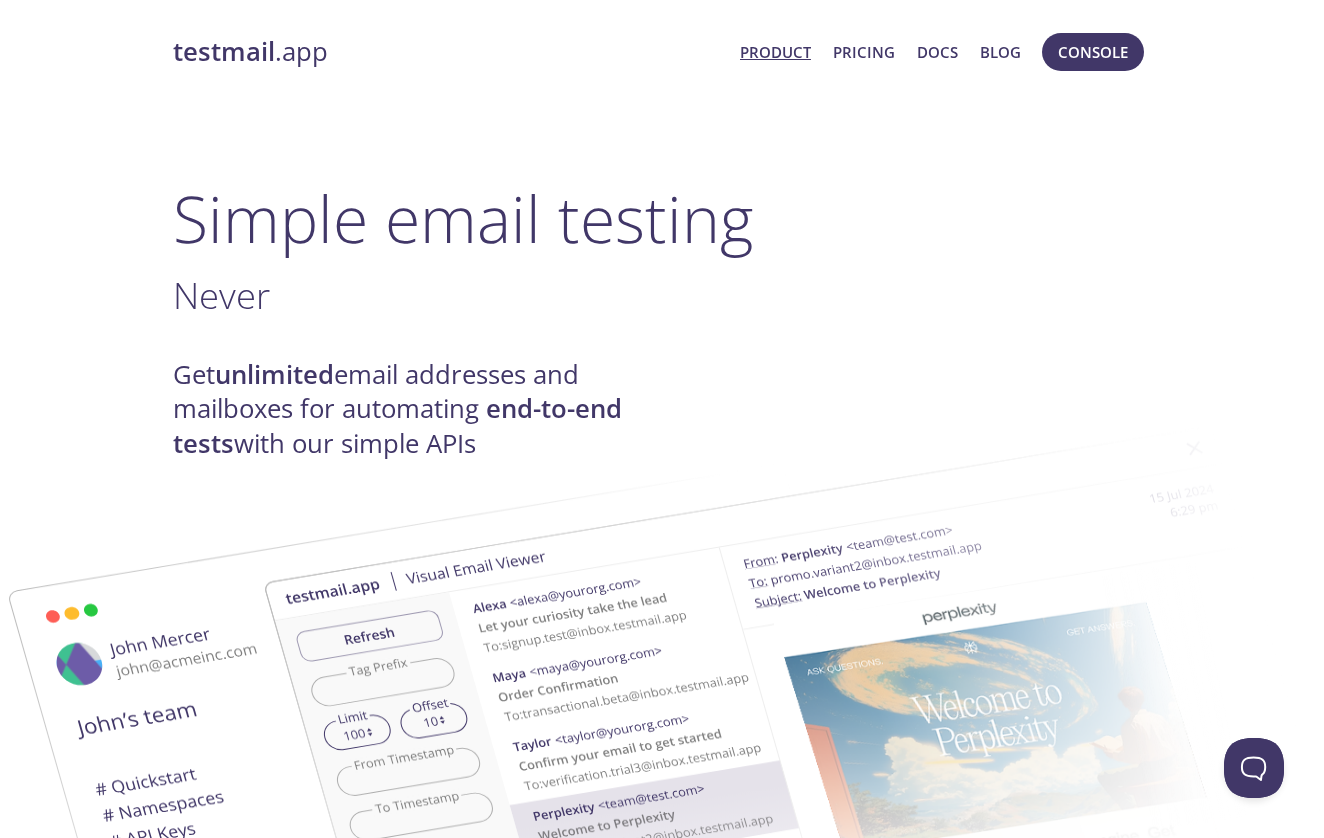 scroll, scrollTop: 0, scrollLeft: 1, axis: horizontal 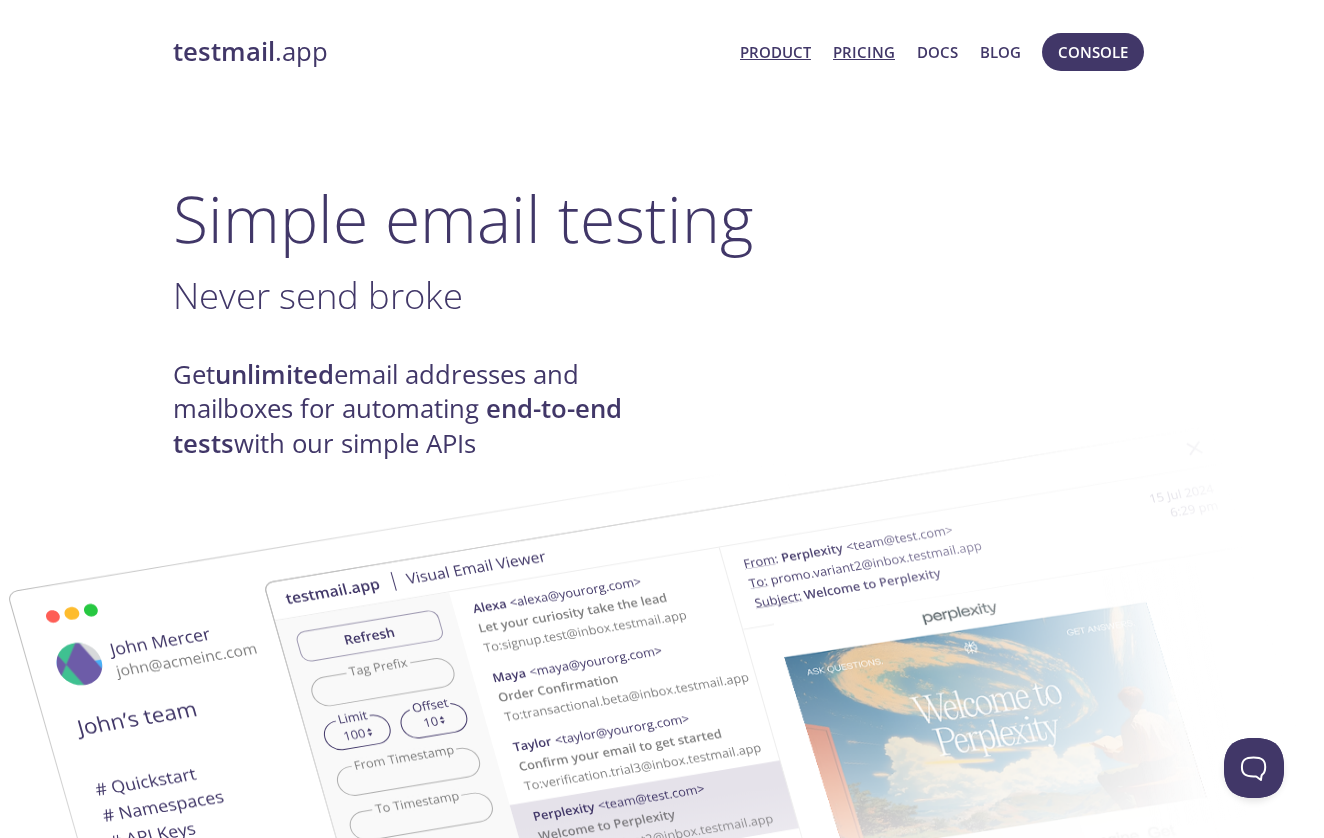 click on "Pricing" at bounding box center (864, 52) 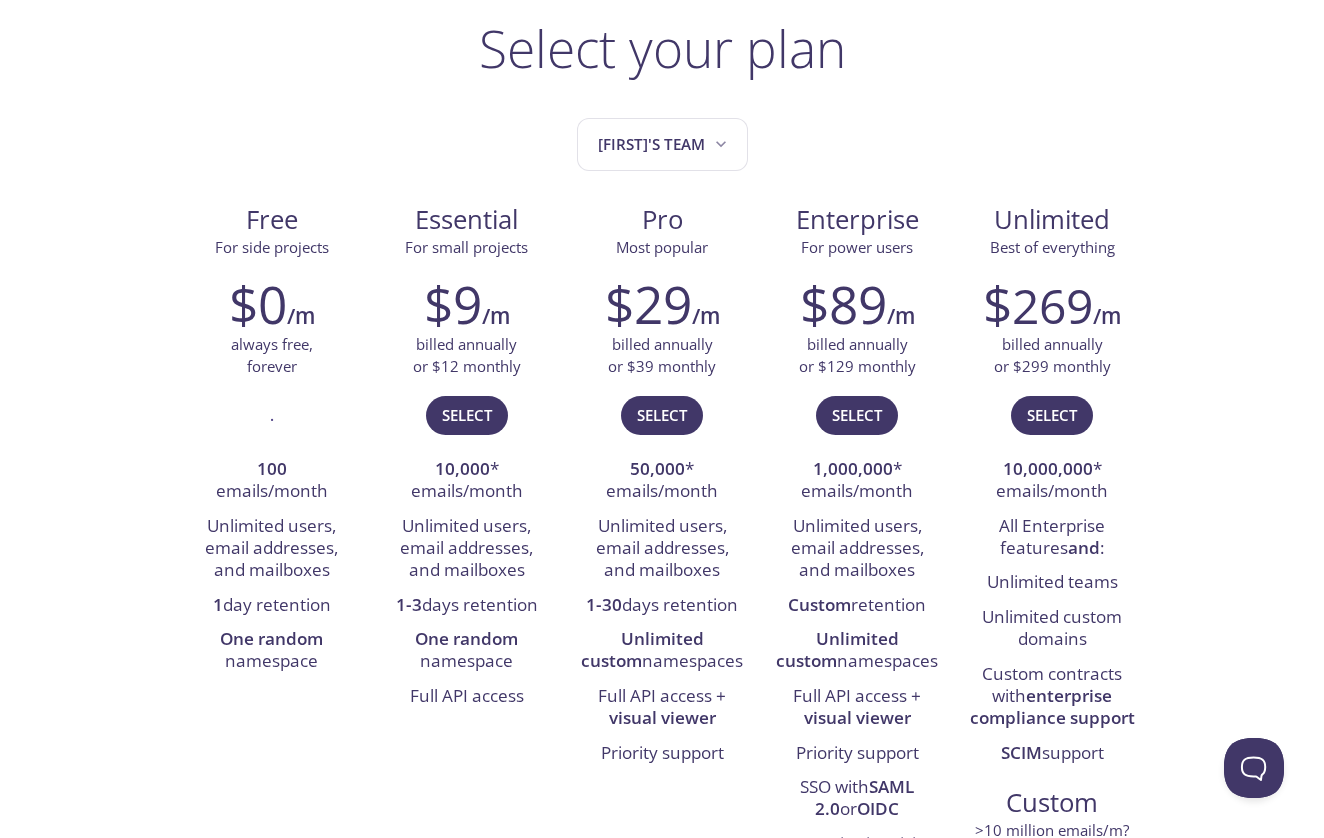 scroll, scrollTop: 147, scrollLeft: 0, axis: vertical 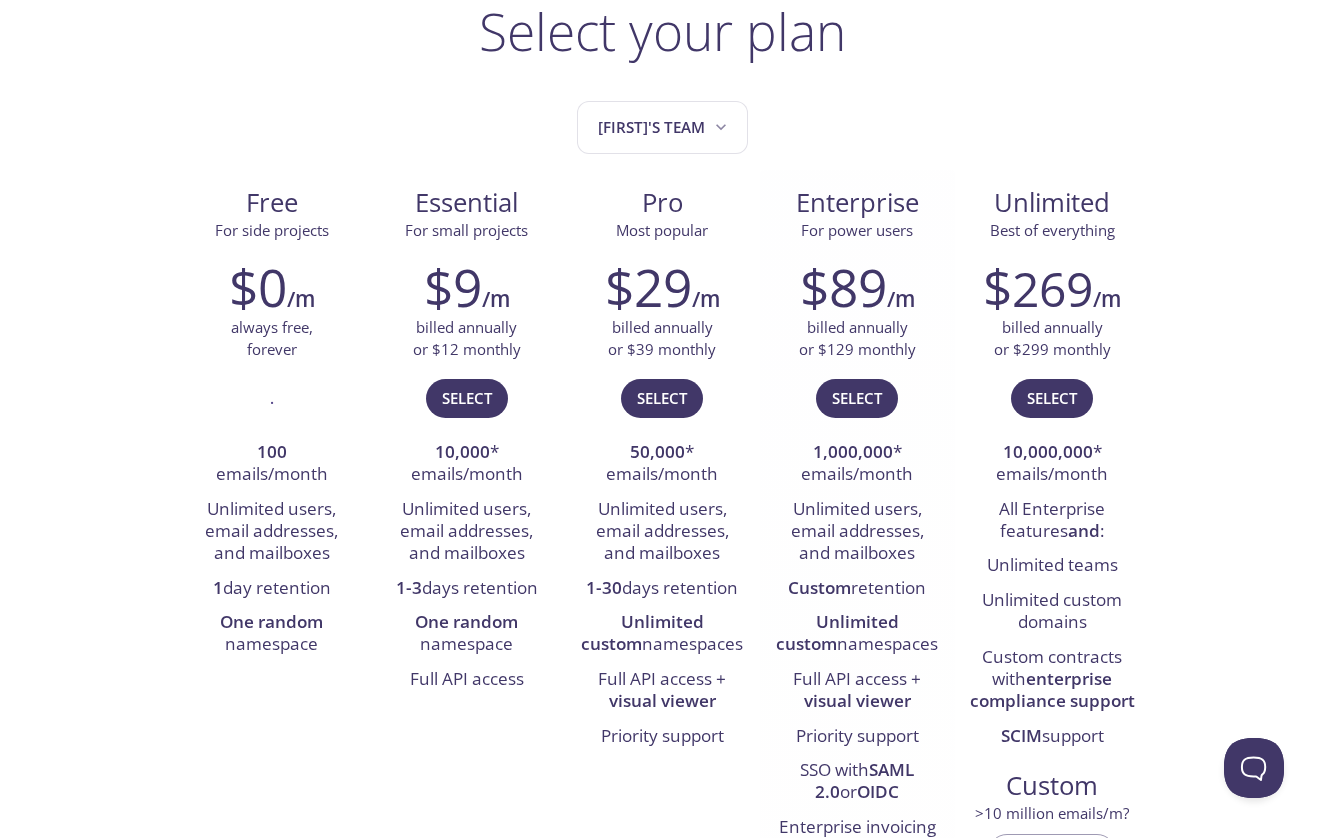 drag, startPoint x: 600, startPoint y: 612, endPoint x: 762, endPoint y: 650, distance: 166.39711 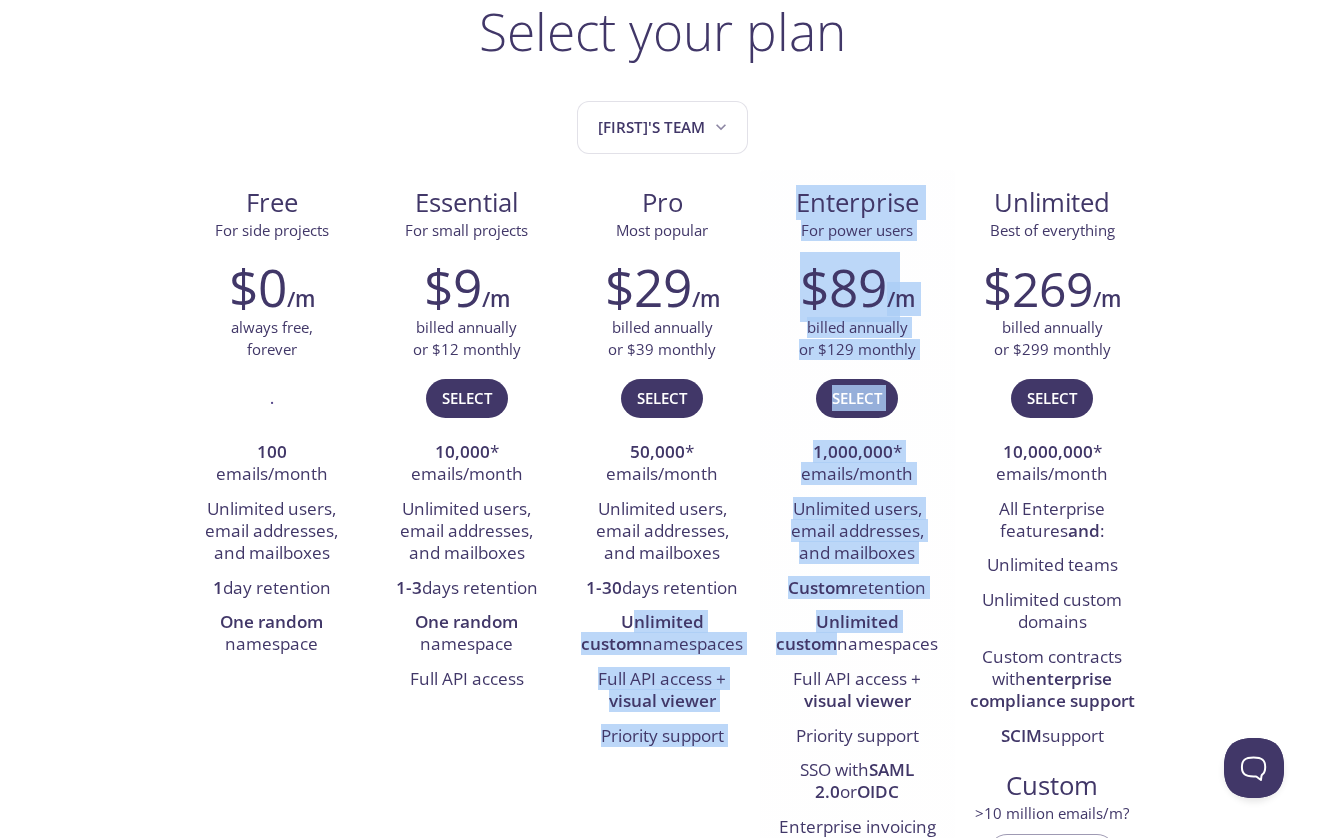 click on "$89 /m billed annually or $129 monthly Select 1,000,000 * emails/month Unlimited users, email addresses, and mailboxes Custom  retention Unlimited custom  namespaces Full API access + visual viewer Priority support SSO with  SAML 2.0  or  OIDC Enterprise invoicing 99.99%  uptime SLA Plus  add-ons" at bounding box center (857, 585) 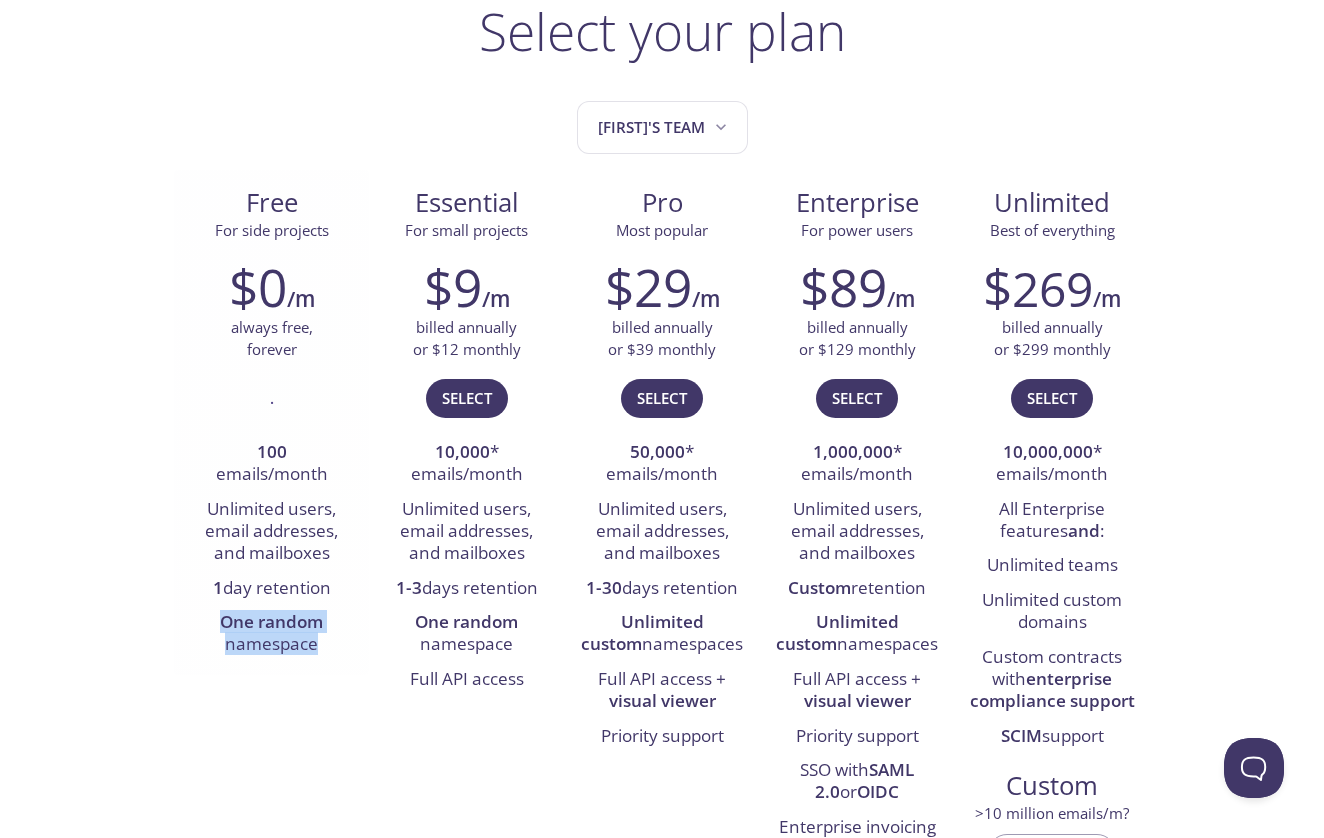 drag, startPoint x: 218, startPoint y: 621, endPoint x: 293, endPoint y: 661, distance: 85 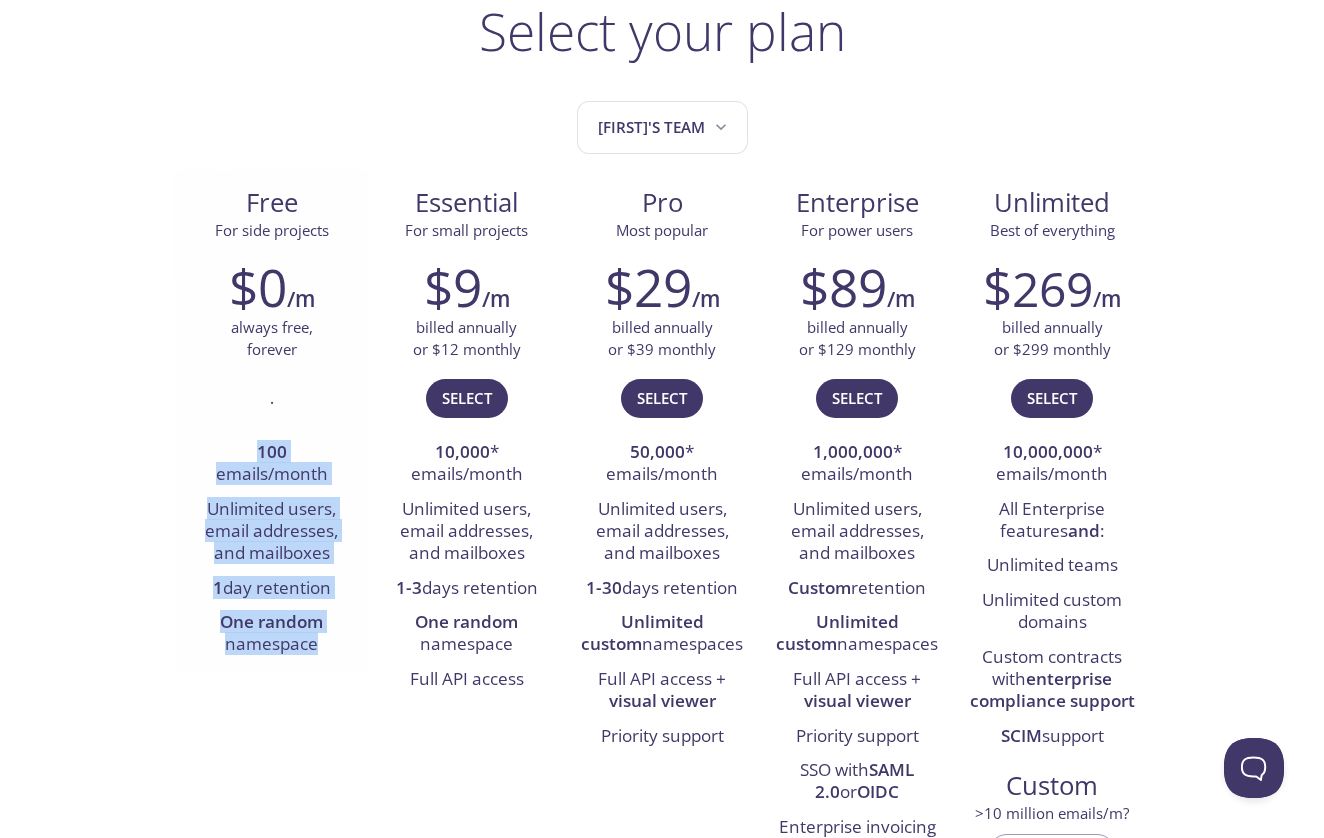 drag, startPoint x: 221, startPoint y: 443, endPoint x: 359, endPoint y: 649, distance: 247.95161 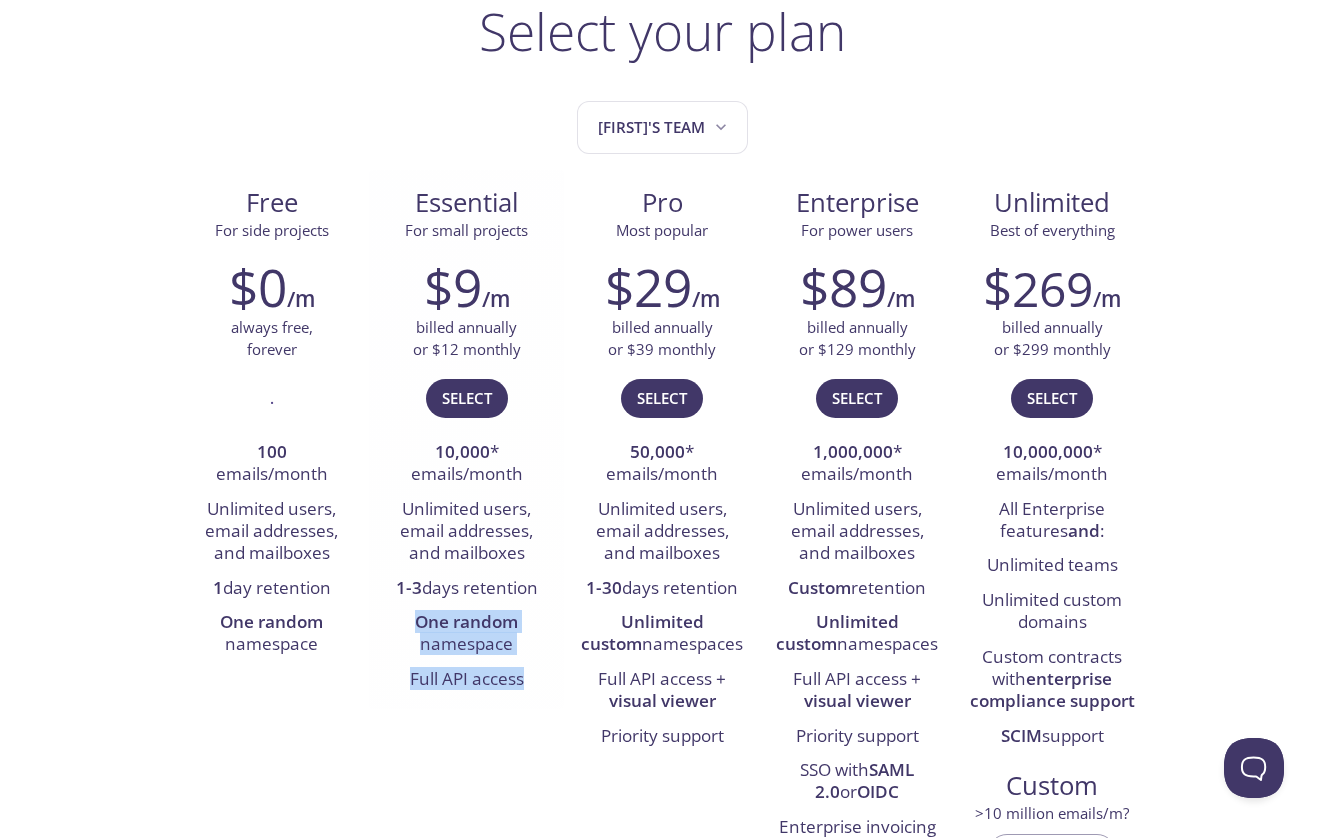 drag, startPoint x: 414, startPoint y: 615, endPoint x: 494, endPoint y: 690, distance: 109.65856 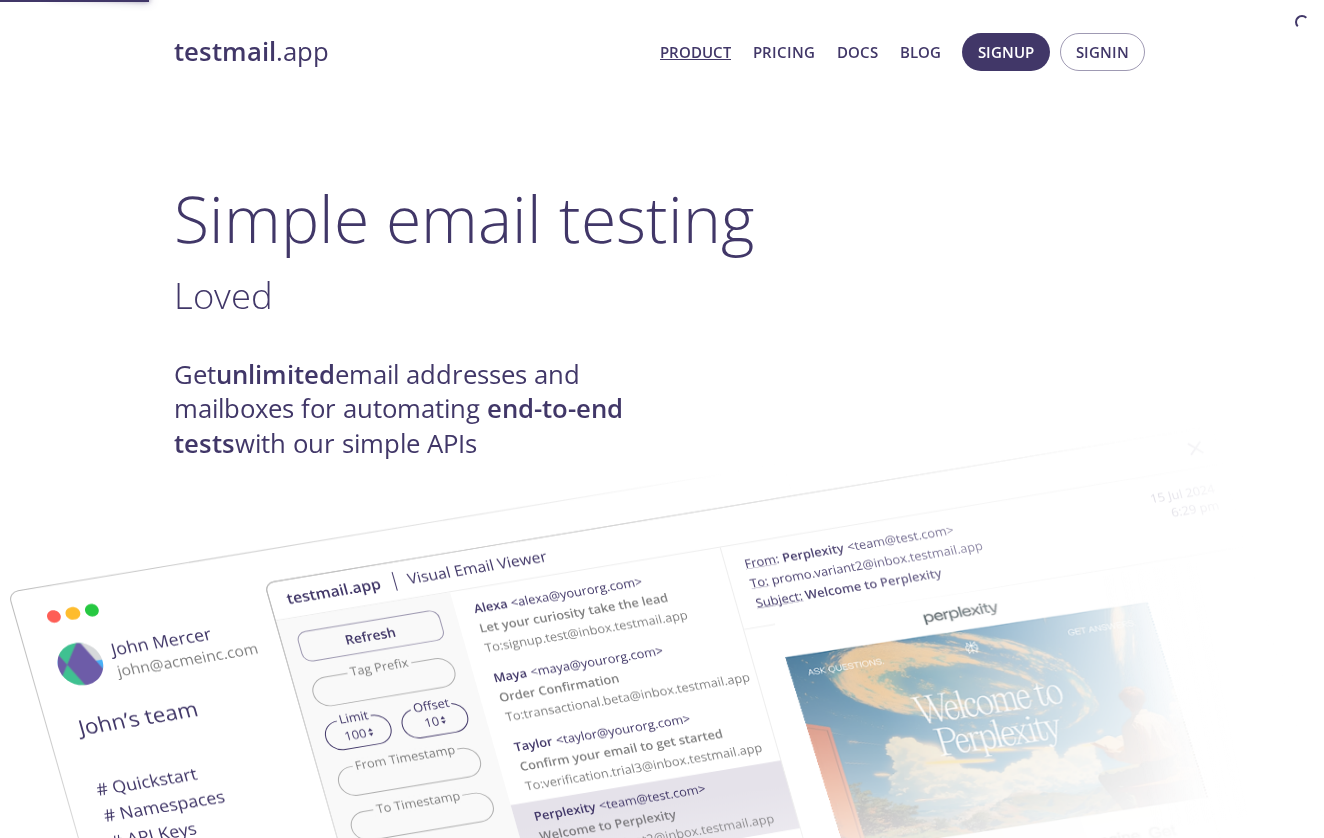 scroll, scrollTop: 0, scrollLeft: 0, axis: both 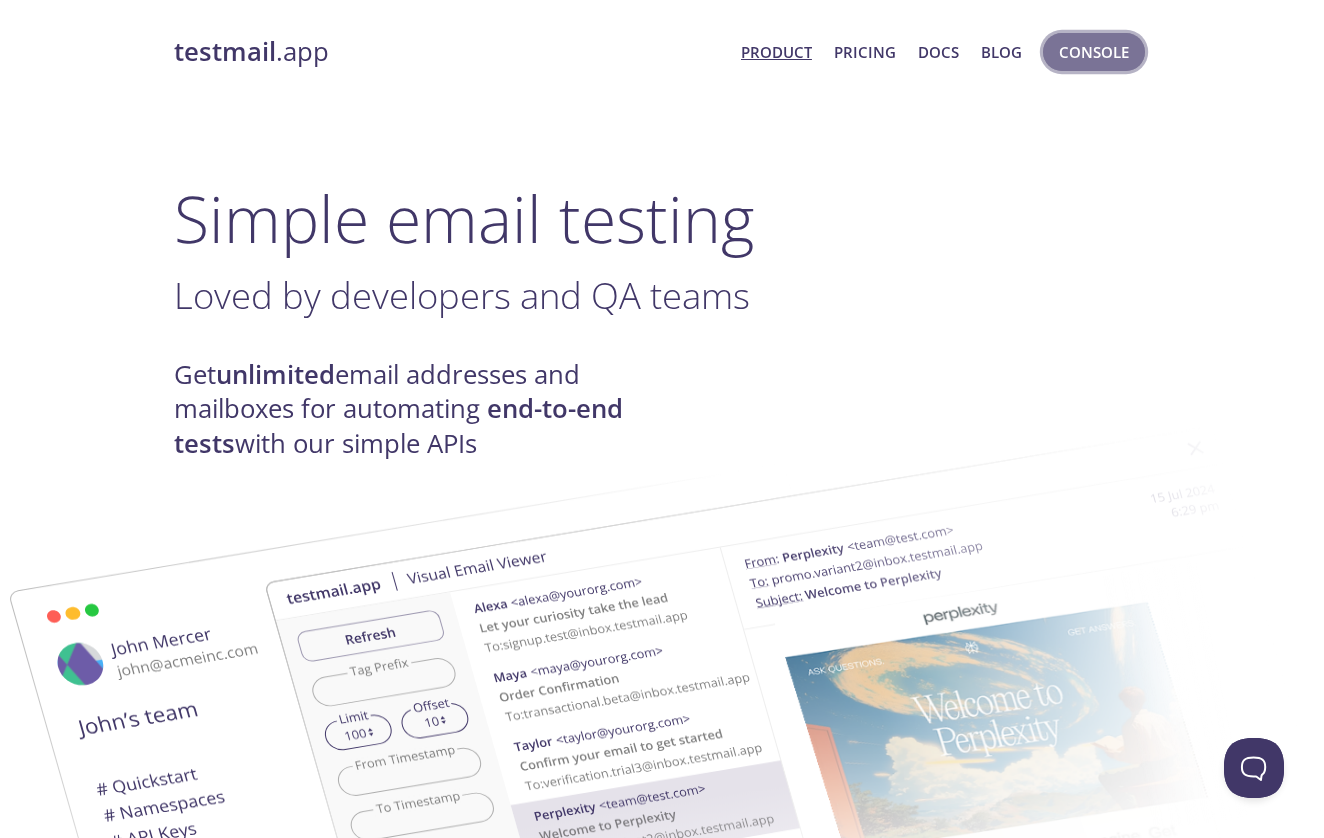 click on "Console" at bounding box center (1094, 52) 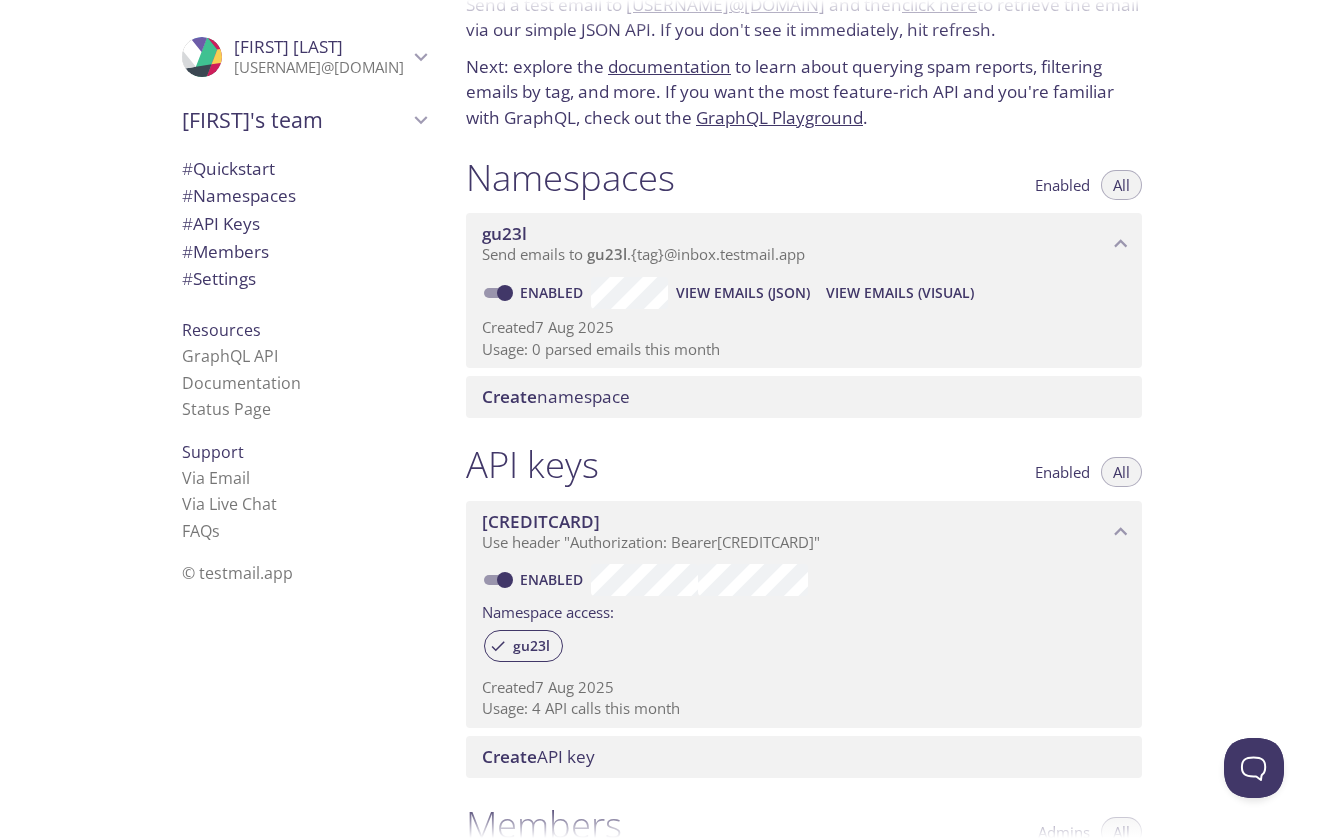 scroll, scrollTop: 98, scrollLeft: 0, axis: vertical 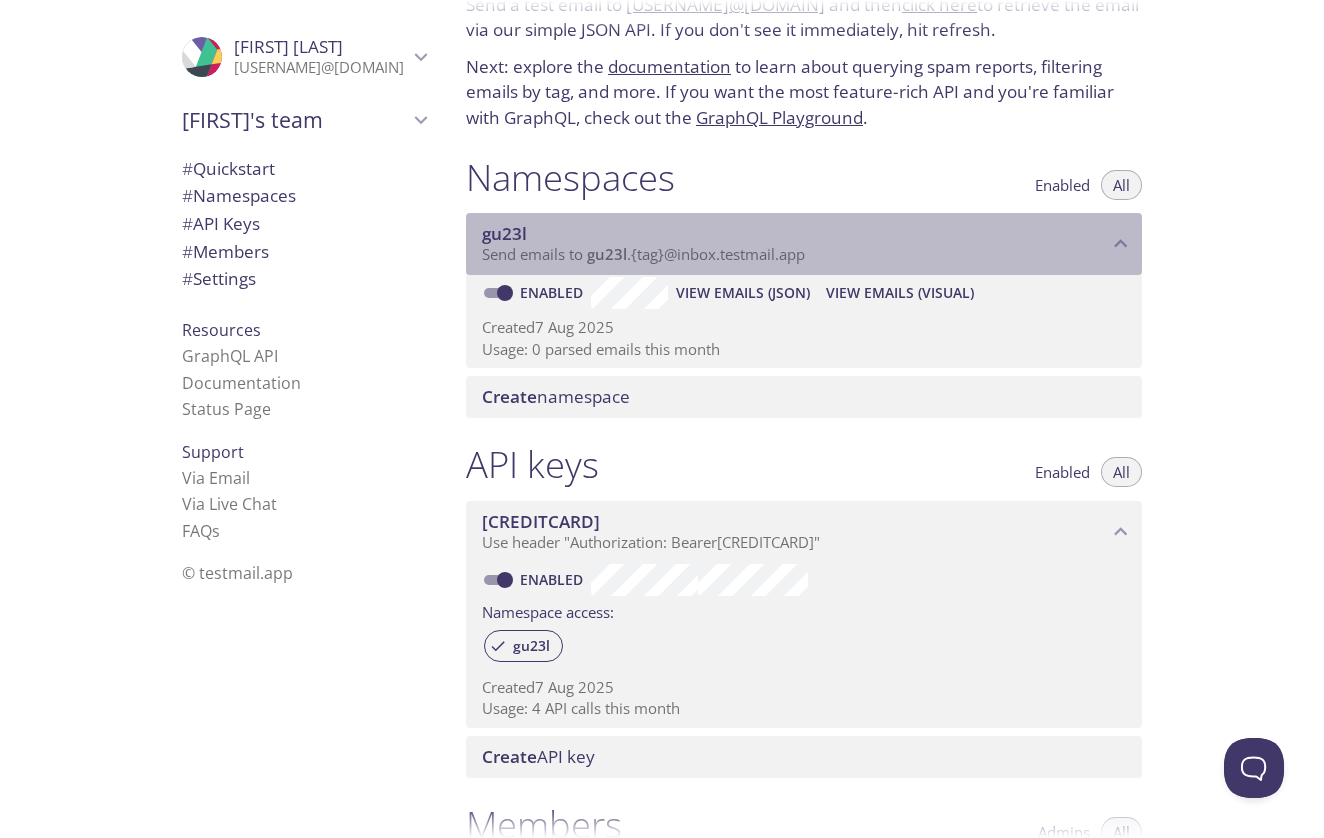click on "Send emails to   gu23l . {tag} @inbox.testmail.app" at bounding box center (643, 254) 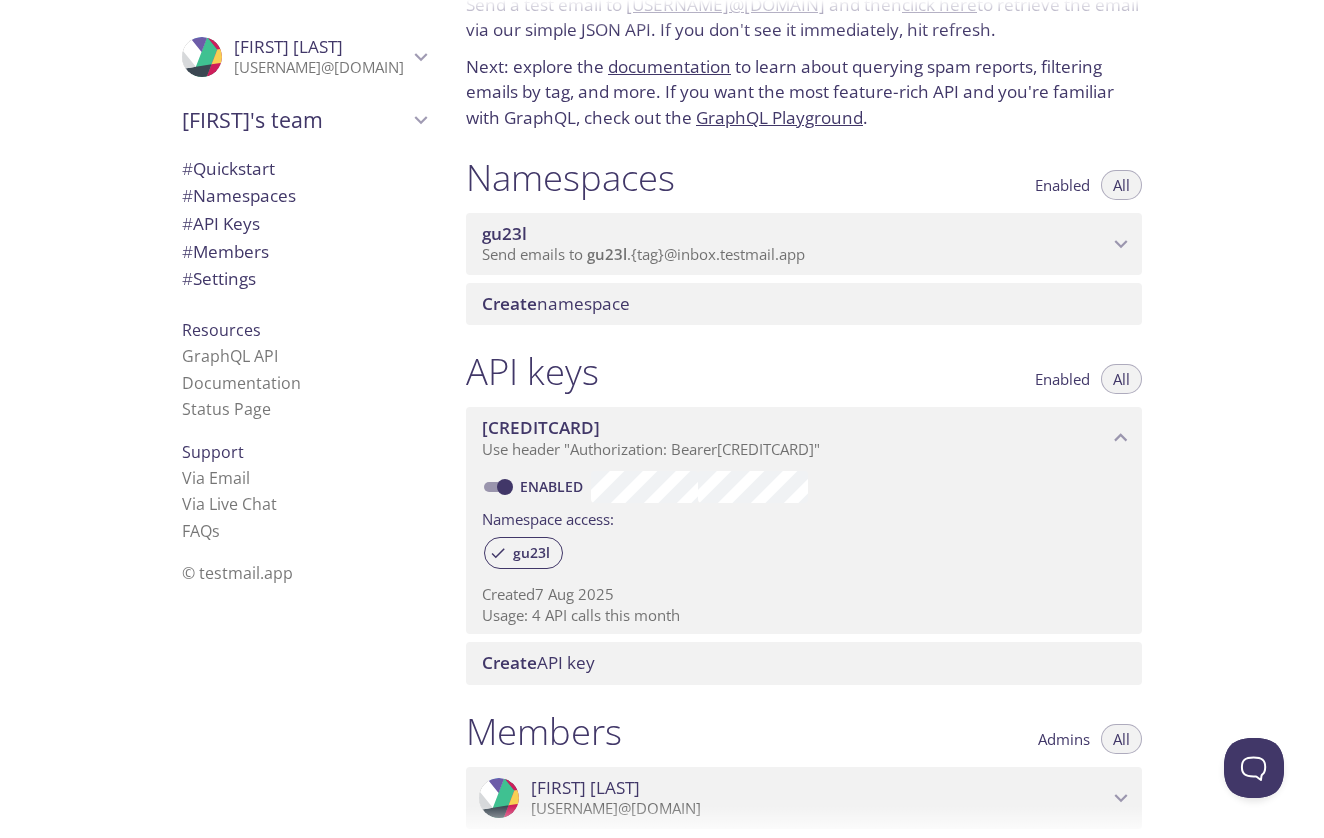 click on "Send emails to   gu23l . {tag} @inbox.testmail.app" at bounding box center [643, 254] 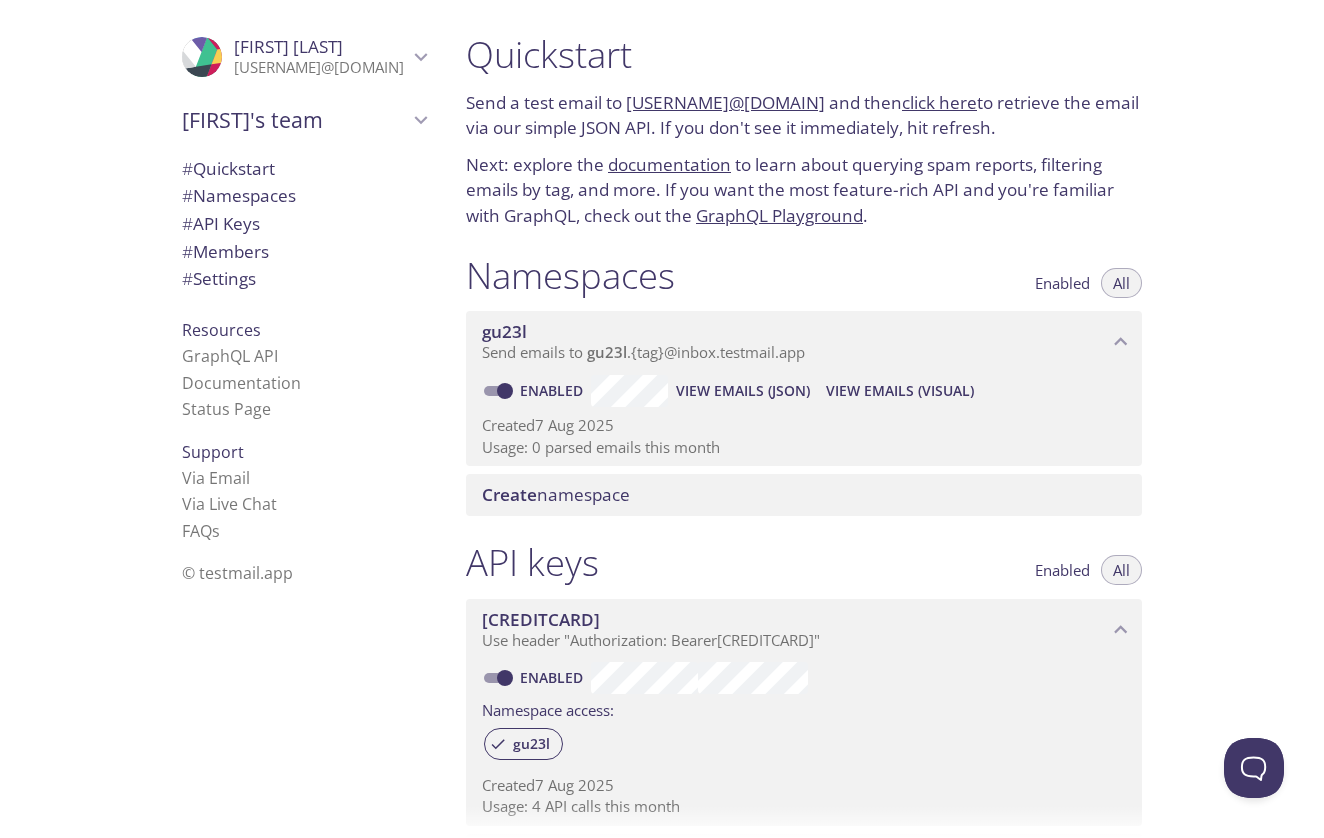 scroll, scrollTop: 0, scrollLeft: 0, axis: both 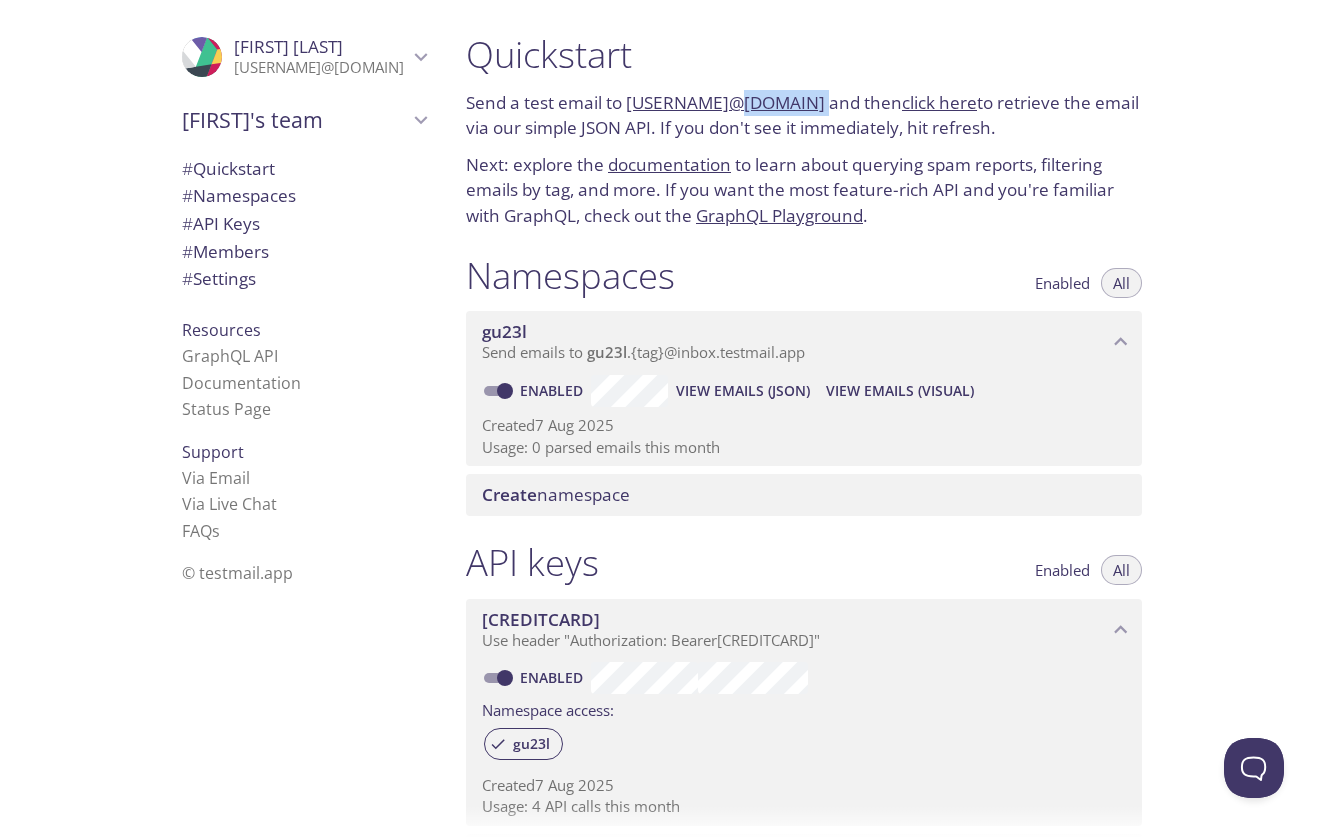 drag, startPoint x: 872, startPoint y: 103, endPoint x: 723, endPoint y: 105, distance: 149.01343 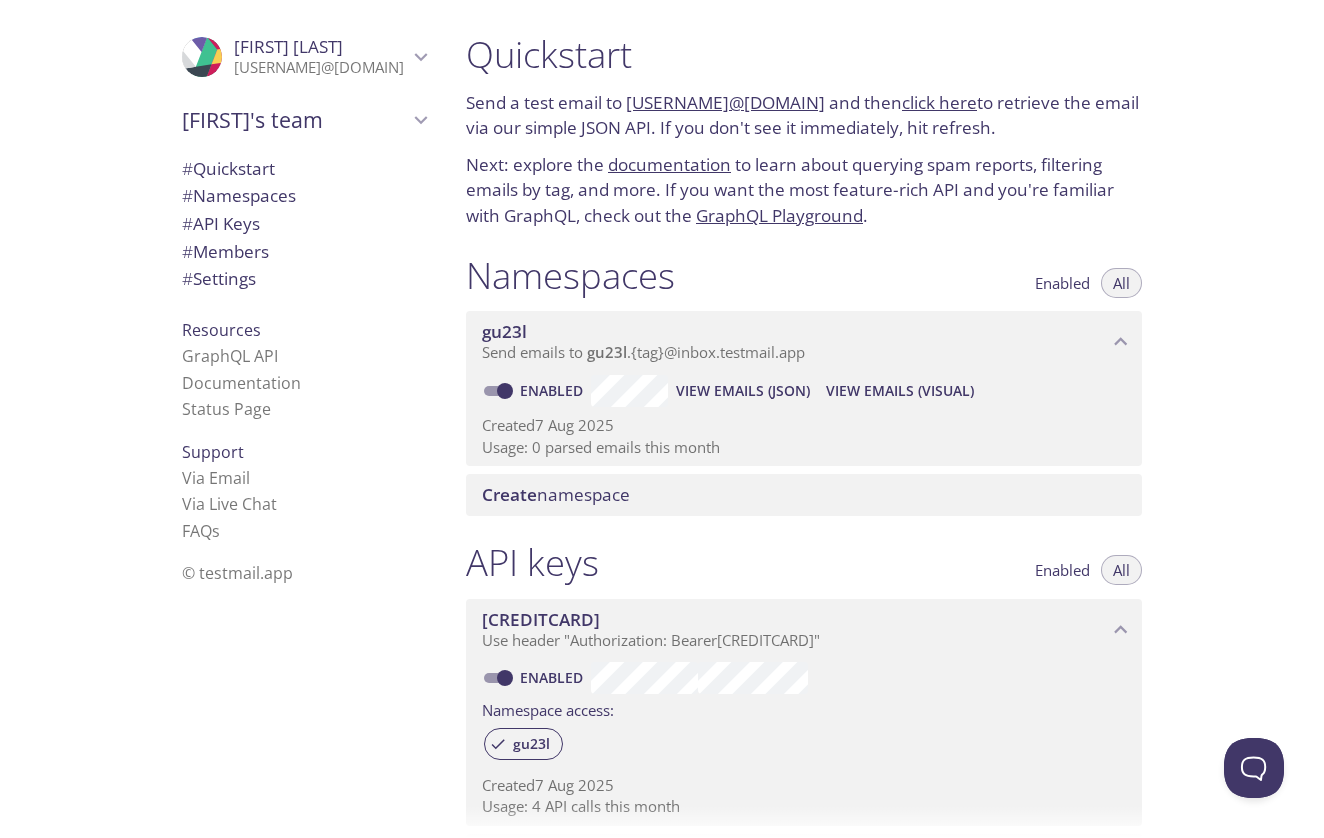 click on "Namespaces Enabled All" at bounding box center [804, 278] 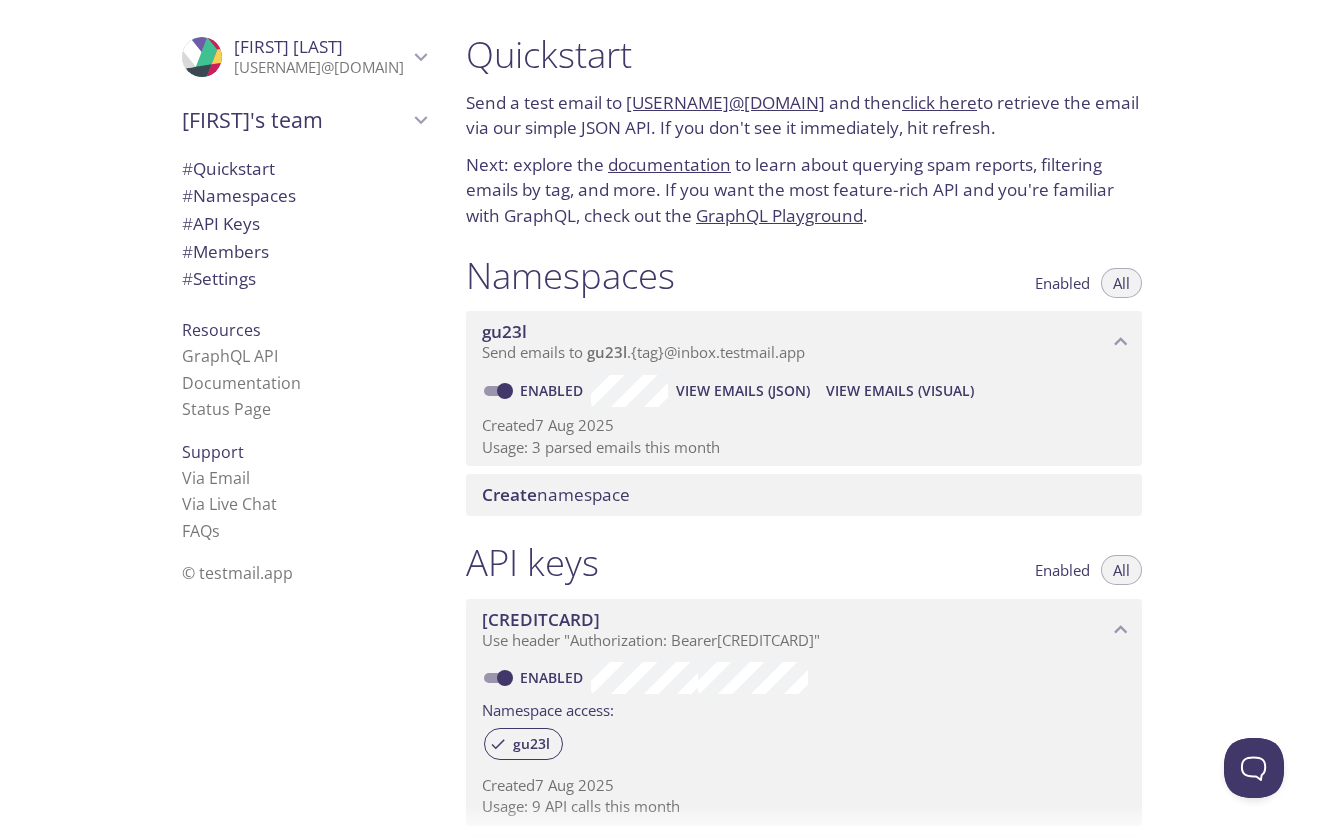scroll, scrollTop: 0, scrollLeft: 0, axis: both 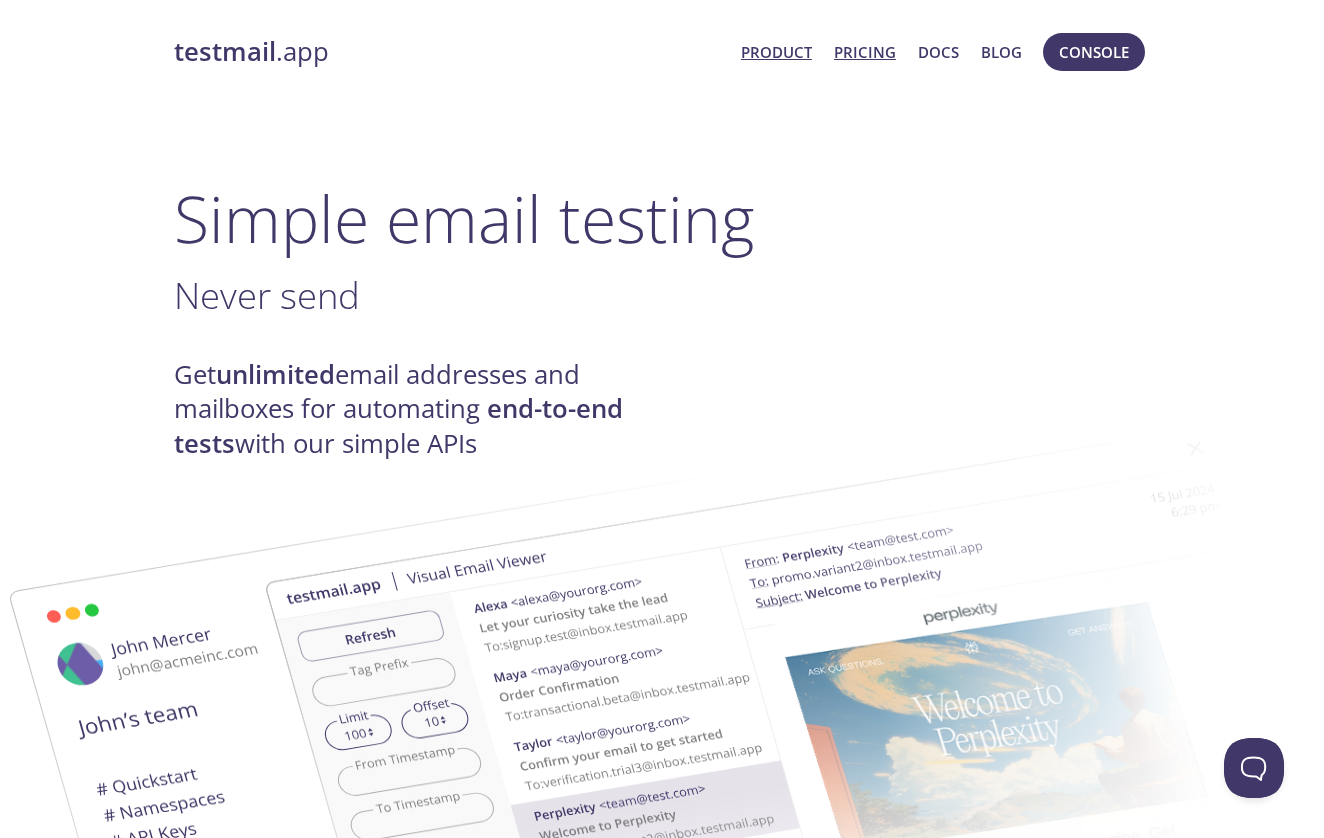 click on "Pricing" at bounding box center (865, 52) 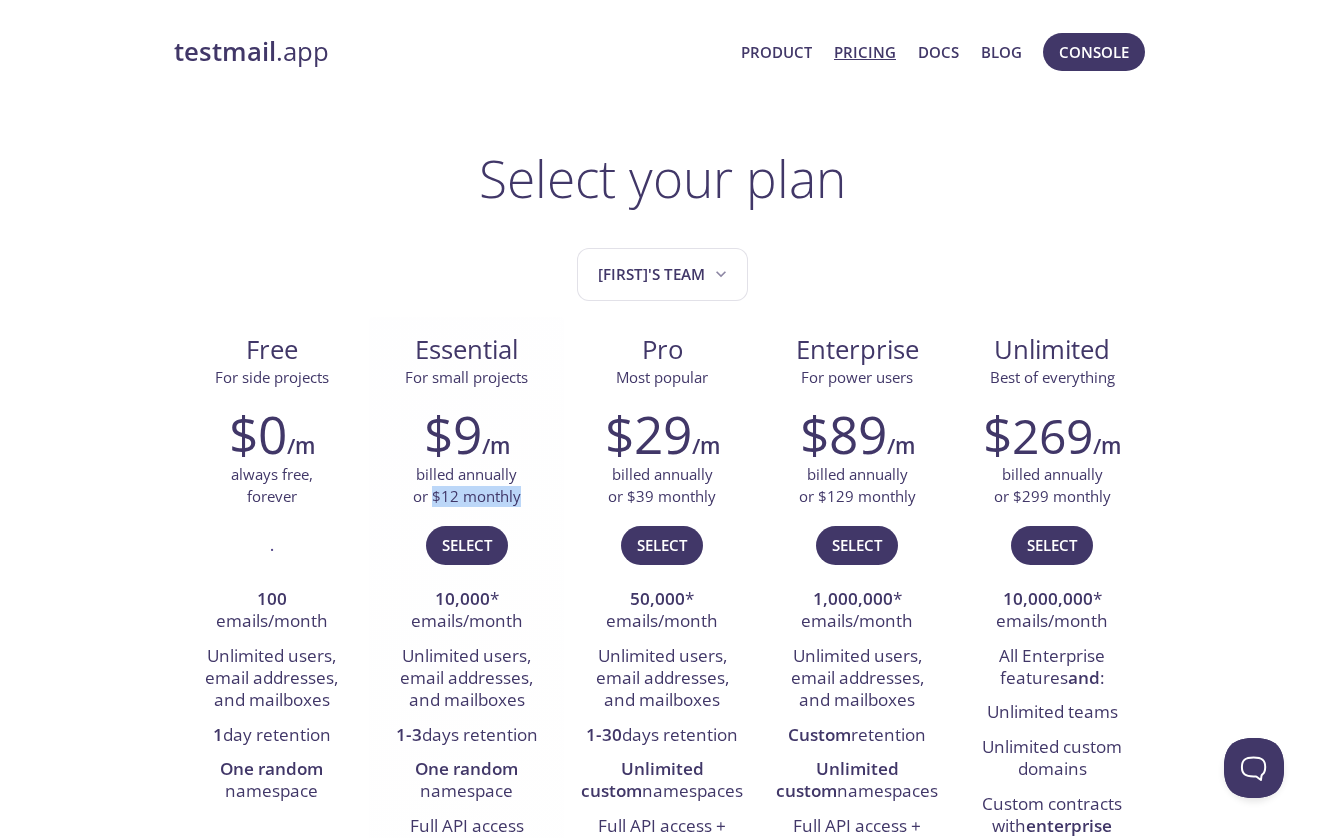 drag, startPoint x: 433, startPoint y: 497, endPoint x: 531, endPoint y: 497, distance: 98 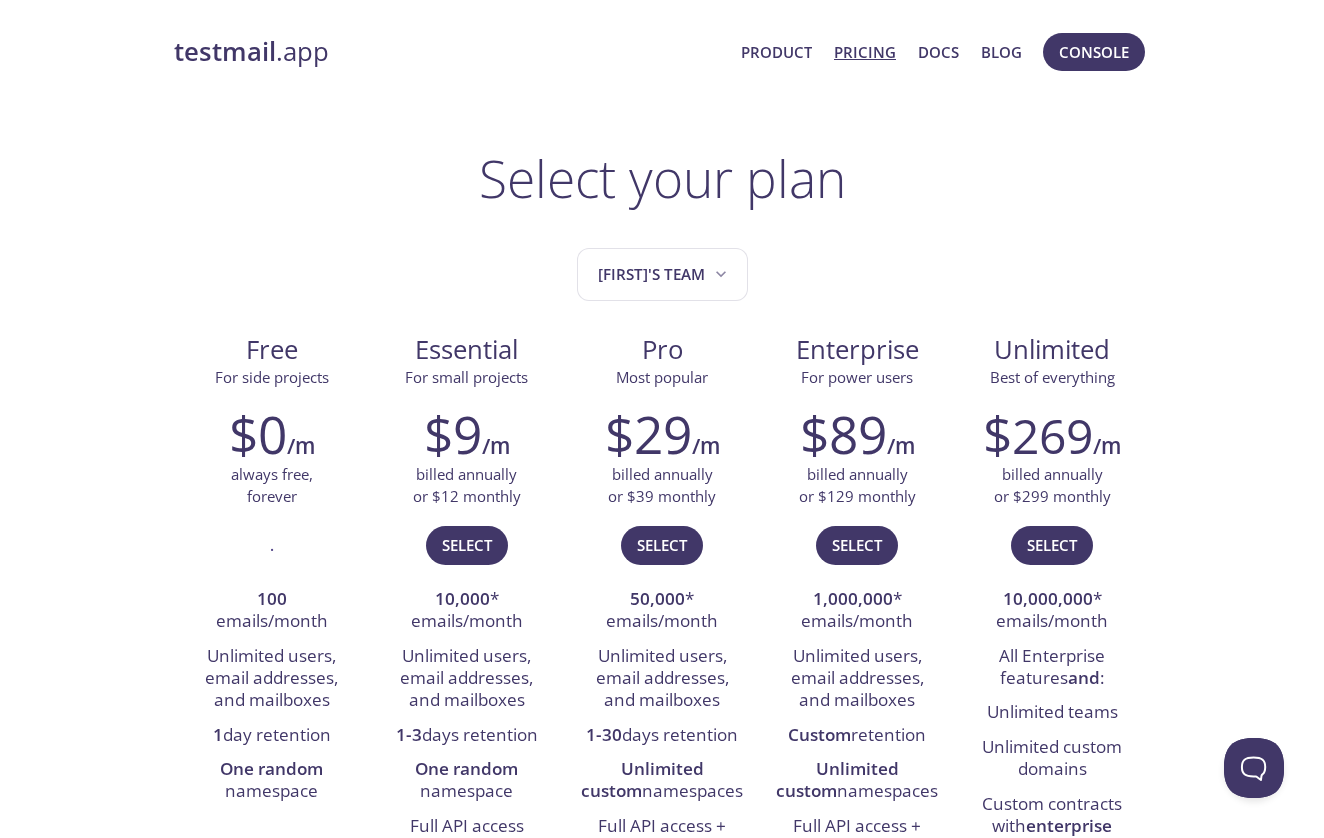 scroll, scrollTop: 0, scrollLeft: 0, axis: both 